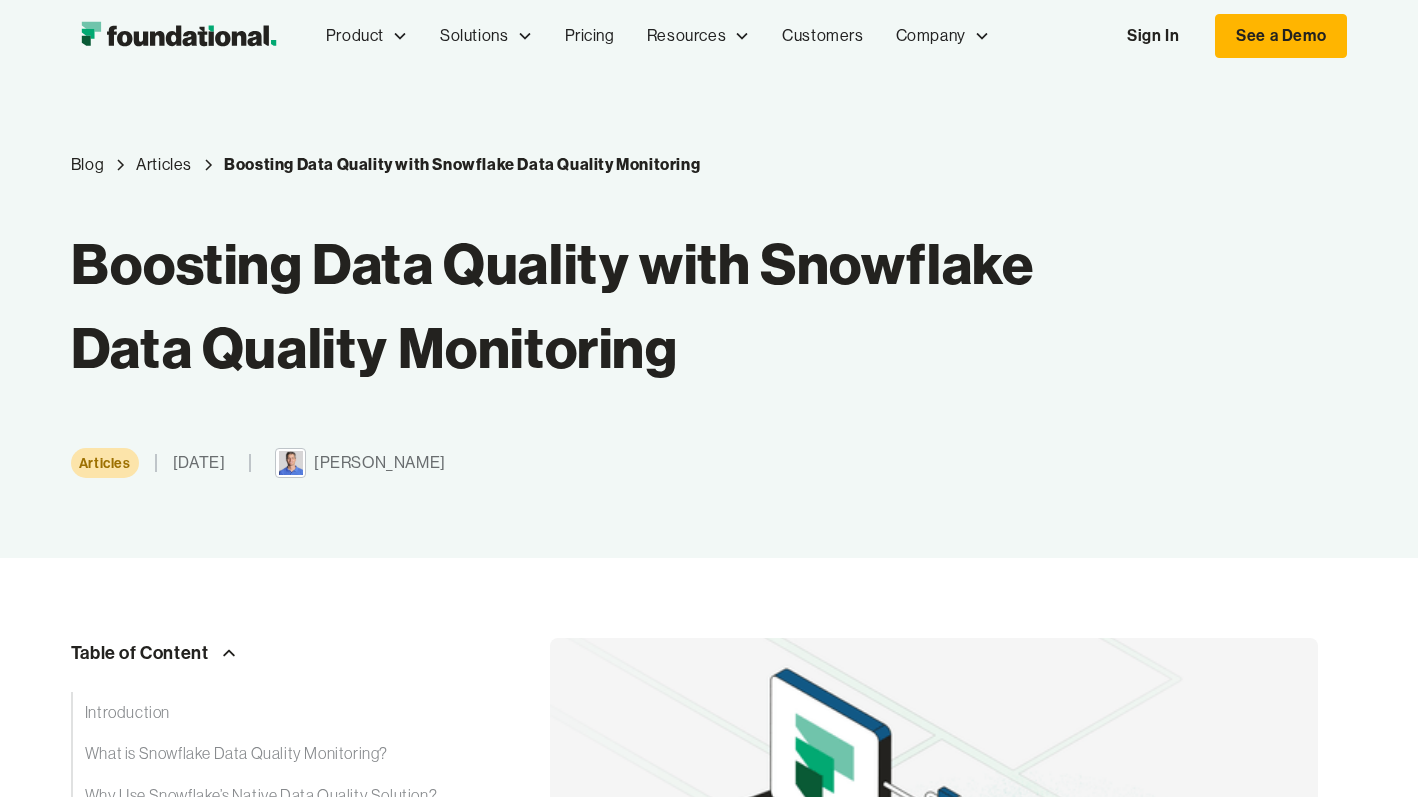 scroll, scrollTop: 0, scrollLeft: 0, axis: both 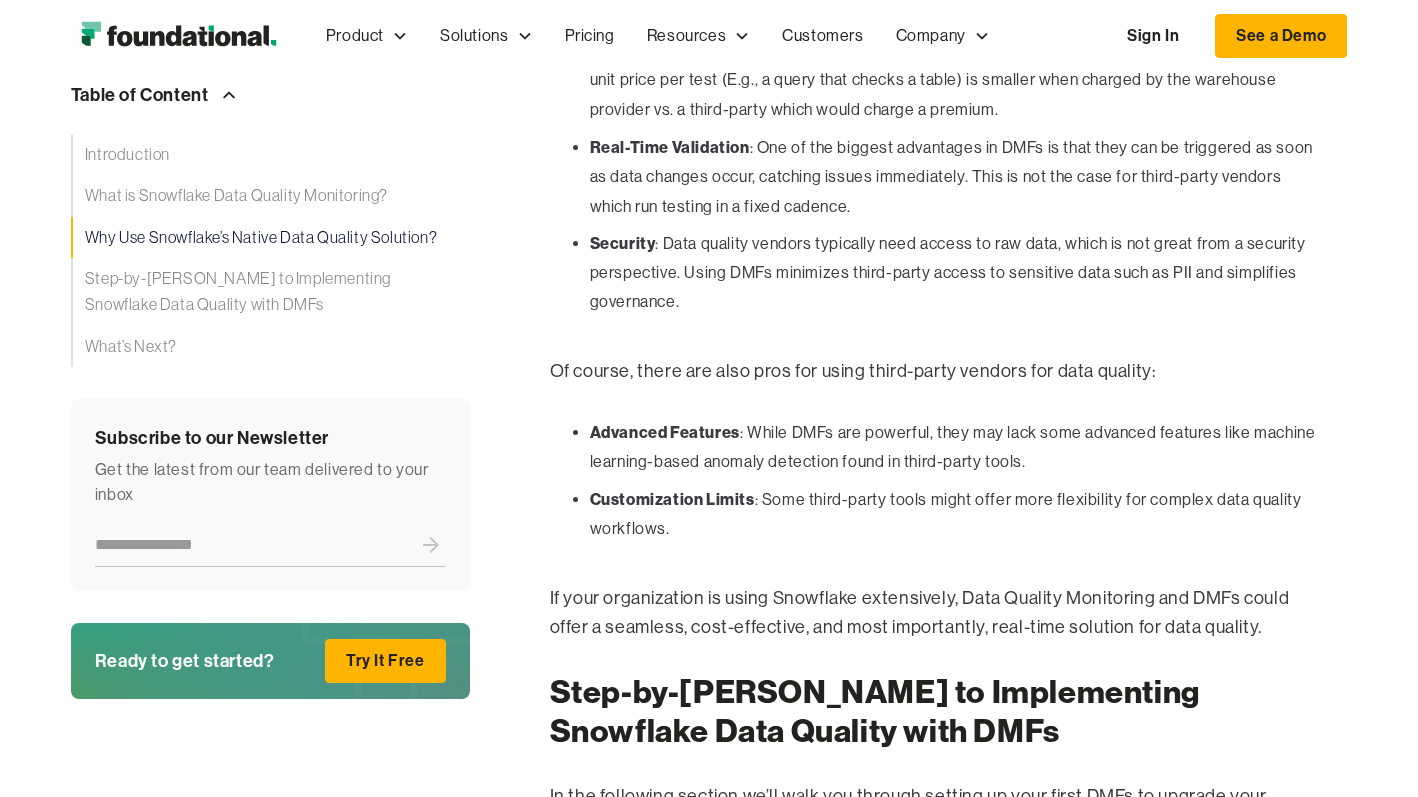 click on "Table of Content Introduction What is Snowflake Data Quality Monitoring? Why Use Snowflake’s Native Data Quality Solution? Step-by-[PERSON_NAME] to Implementing Snowflake Data Quality with DMFs What’s Next? This is also a heading This is a heading Subscribe to our Newsletter Get the latest from our team delivered to your inbox Thank you! Your submission has been received! Oops! Something went wrong while submitting the form. Ready to get started? Try It Free Introduction Data quality is always a hot topic – it’s a top priority yet it remains a key concern for the vast majority of data organizations. Ironically, there are many tools that address data quality however it’s not always easy to understand what’s the right solution for your organization.  Let’s get started! What is Snowflake Data Quality Monitoring? Earlier this year,  Snowflake introduced Data Quality Monitoring and Data Metric Functions (DMFs) These rules are automatically enforced Why Use Snowflake’s Native Data Quality Solution?" at bounding box center (709, 3869) 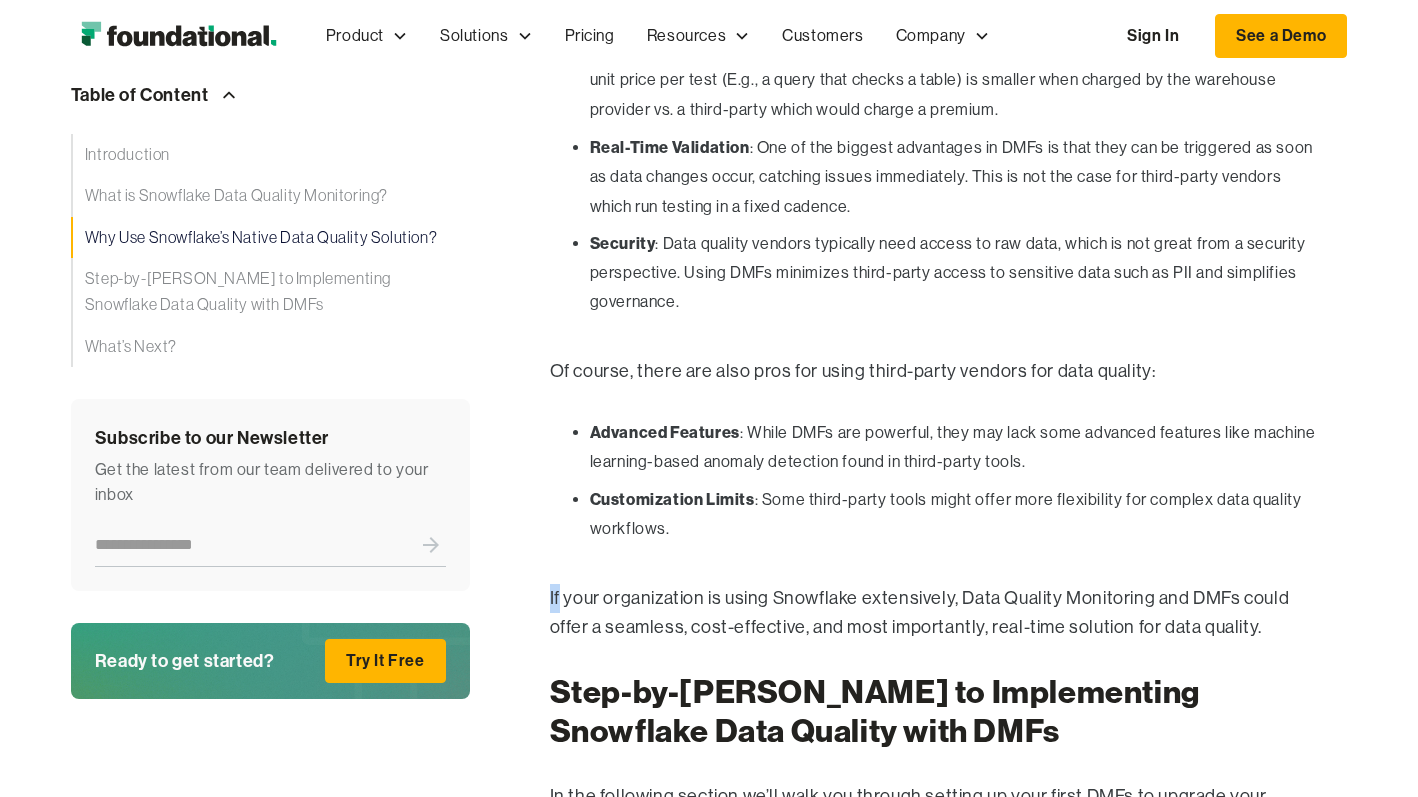 click on "Table of Content Introduction What is Snowflake Data Quality Monitoring? Why Use Snowflake’s Native Data Quality Solution? Step-by-[PERSON_NAME] to Implementing Snowflake Data Quality with DMFs What’s Next? This is also a heading This is a heading Subscribe to our Newsletter Get the latest from our team delivered to your inbox Thank you! Your submission has been received! Oops! Something went wrong while submitting the form. Ready to get started? Try It Free Introduction Data quality is always a hot topic – it’s a top priority yet it remains a key concern for the vast majority of data organizations. Ironically, there are many tools that address data quality however it’s not always easy to understand what’s the right solution for your organization.  Let’s get started! What is Snowflake Data Quality Monitoring? Earlier this year,  Snowflake introduced Data Quality Monitoring and Data Metric Functions (DMFs) These rules are automatically enforced Why Use Snowflake’s Native Data Quality Solution?" at bounding box center (709, 3869) 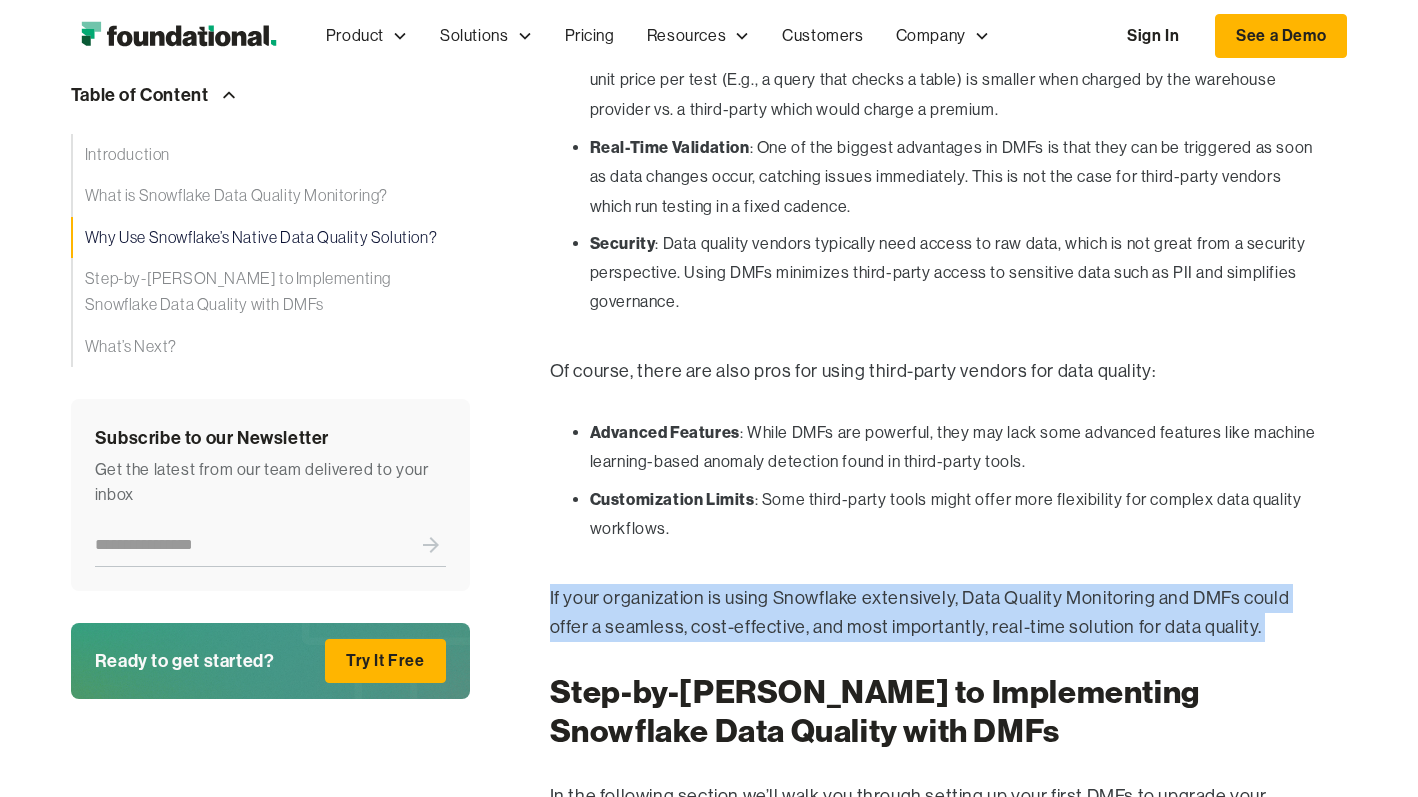 click on "Table of Content Introduction What is Snowflake Data Quality Monitoring? Why Use Snowflake’s Native Data Quality Solution? Step-by-[PERSON_NAME] to Implementing Snowflake Data Quality with DMFs What’s Next? This is also a heading This is a heading Subscribe to our Newsletter Get the latest from our team delivered to your inbox Thank you! Your submission has been received! Oops! Something went wrong while submitting the form. Ready to get started? Try It Free Introduction Data quality is always a hot topic – it’s a top priority yet it remains a key concern for the vast majority of data organizations. Ironically, there are many tools that address data quality however it’s not always easy to understand what’s the right solution for your organization.  Let’s get started! What is Snowflake Data Quality Monitoring? Earlier this year,  Snowflake introduced Data Quality Monitoring and Data Metric Functions (DMFs) These rules are automatically enforced Why Use Snowflake’s Native Data Quality Solution?" at bounding box center [709, 3869] 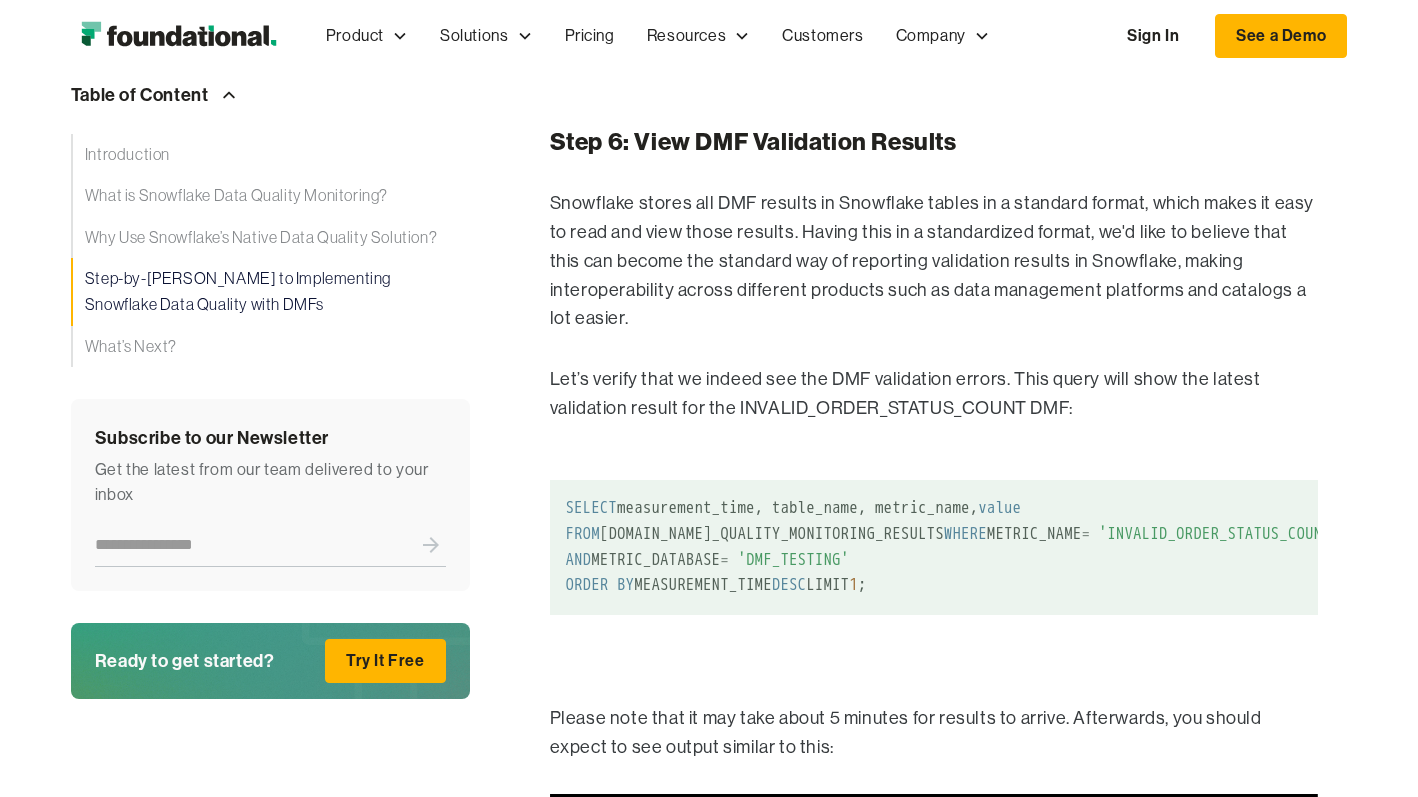 scroll, scrollTop: 6154, scrollLeft: 0, axis: vertical 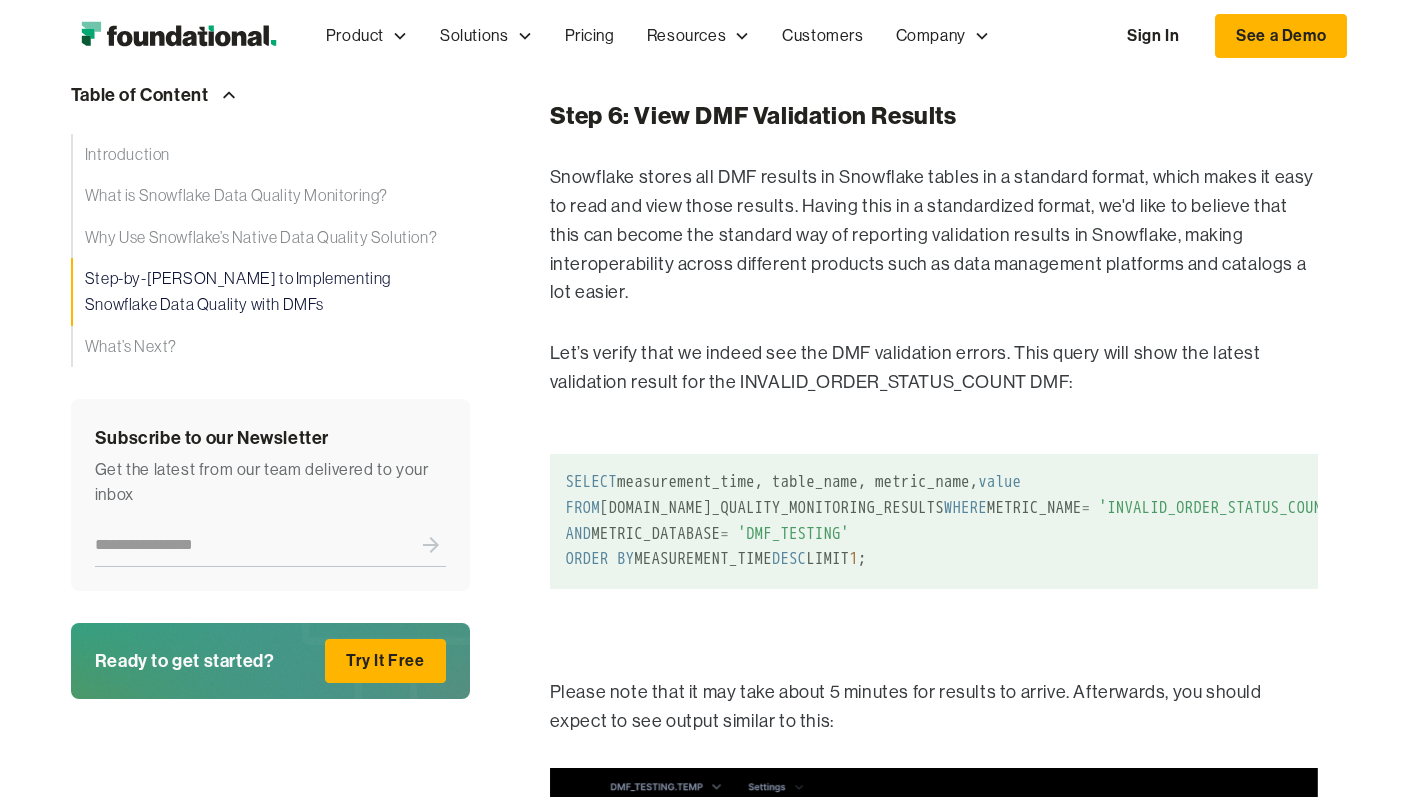 click on "Snowflake stores all DMF results in Snowflake tables in a standard format, which makes it easy to read and view those results. Having this in a standardized format, we'd like to believe that this can become the standard way of reporting validation results in Snowflake, making interoperability across different products such as data management platforms and catalogs a lot easier." at bounding box center [934, 235] 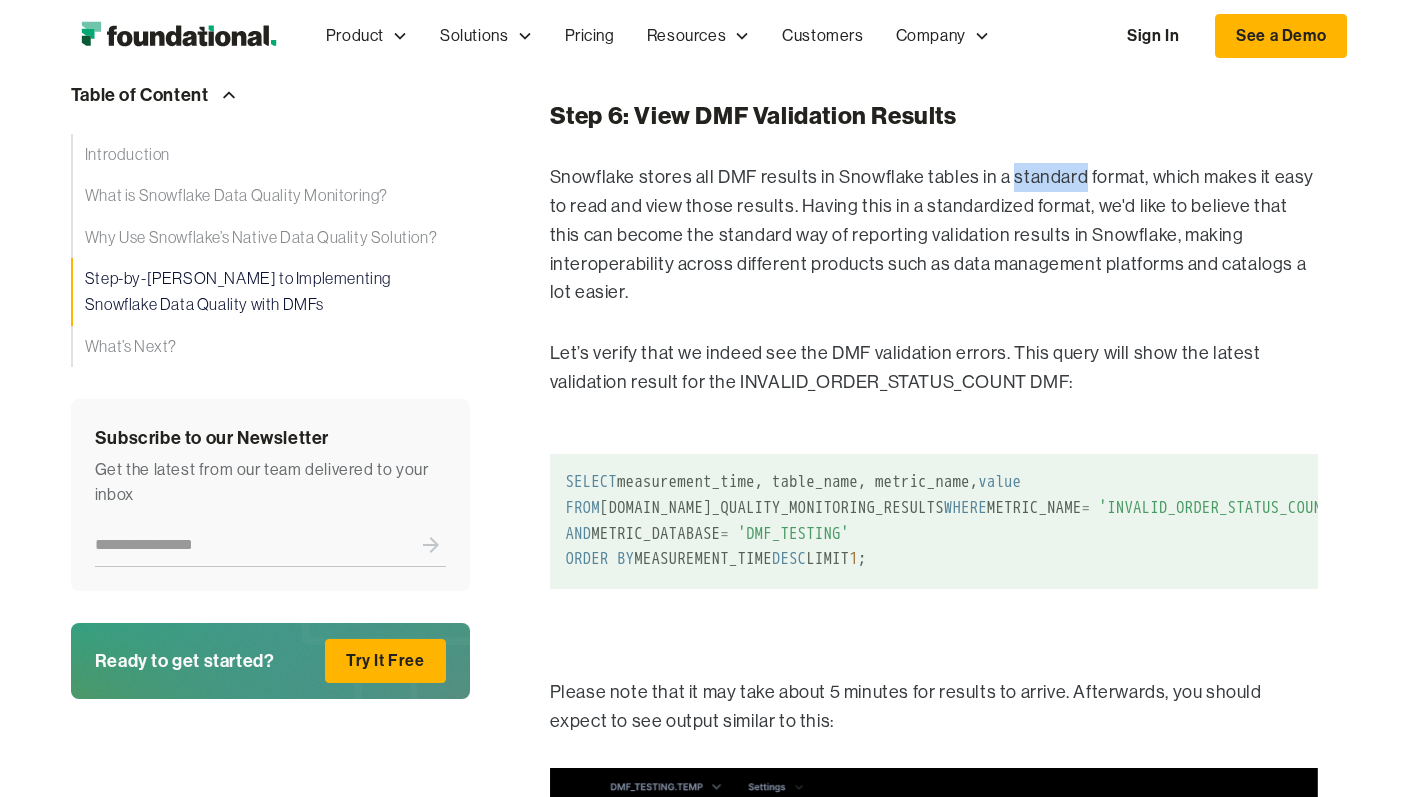 click on "Snowflake stores all DMF results in Snowflake tables in a standard format, which makes it easy to read and view those results. Having this in a standardized format, we'd like to believe that this can become the standard way of reporting validation results in Snowflake, making interoperability across different products such as data management platforms and catalogs a lot easier." at bounding box center (934, 235) 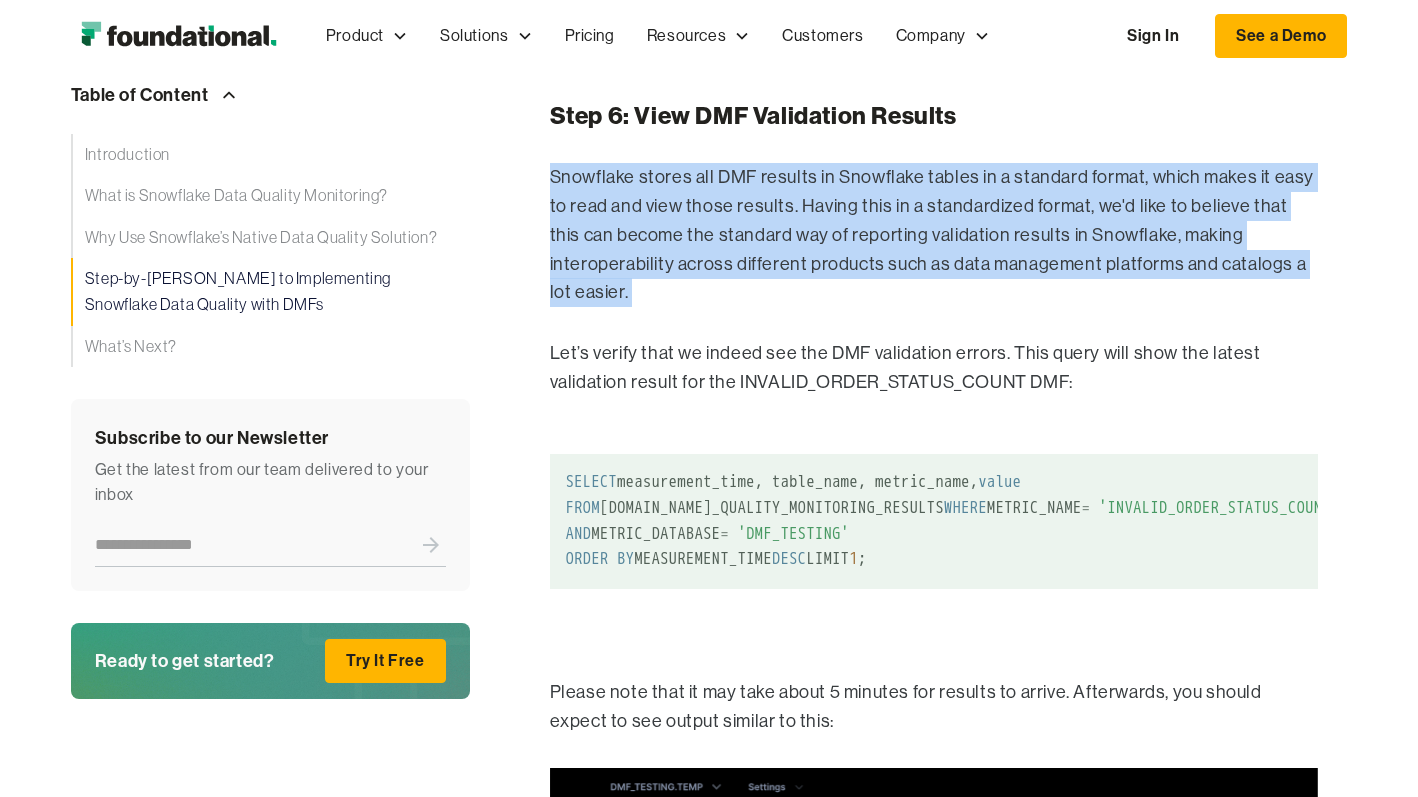click on "Snowflake stores all DMF results in Snowflake tables in a standard format, which makes it easy to read and view those results. Having this in a standardized format, we'd like to believe that this can become the standard way of reporting validation results in Snowflake, making interoperability across different products such as data management platforms and catalogs a lot easier." at bounding box center (934, 235) 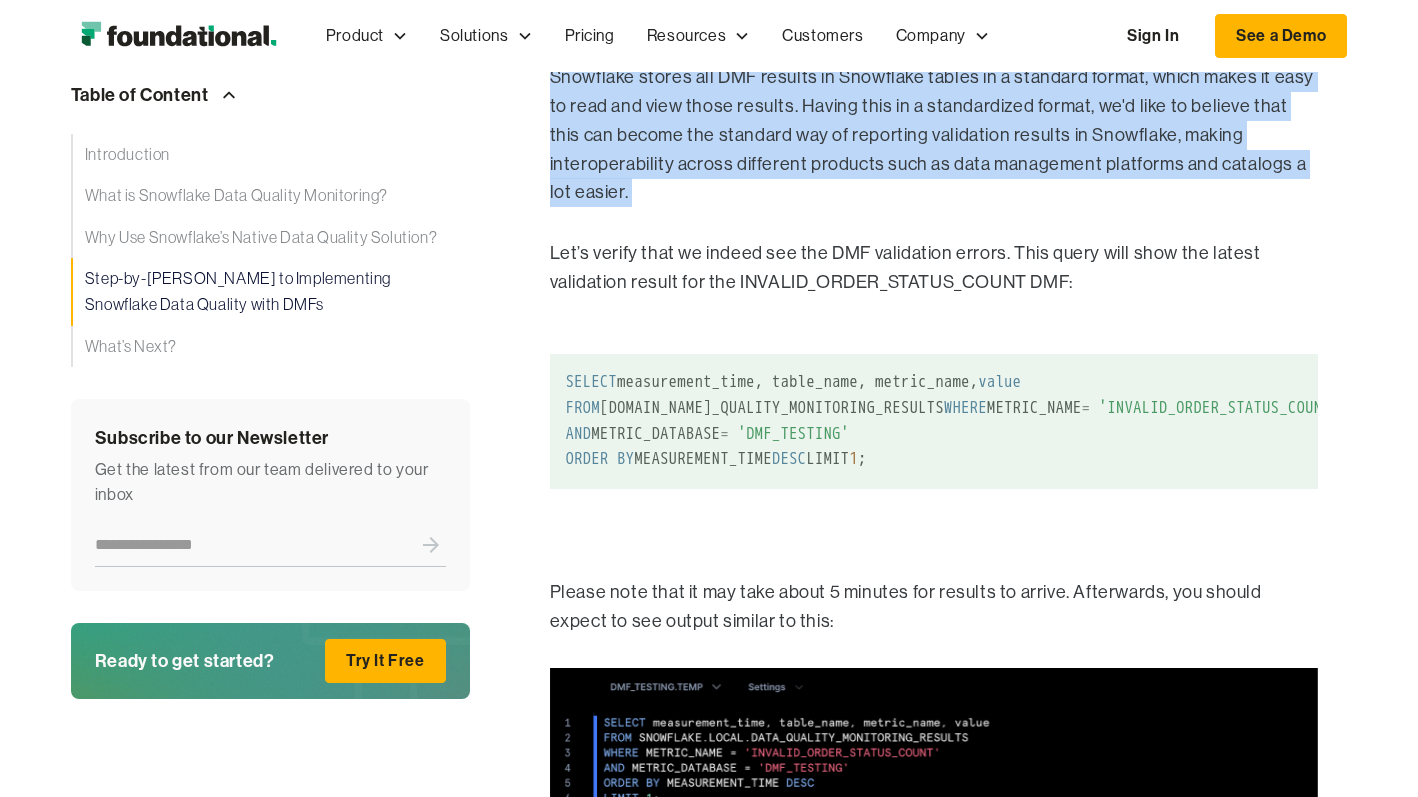 scroll, scrollTop: 6263, scrollLeft: 0, axis: vertical 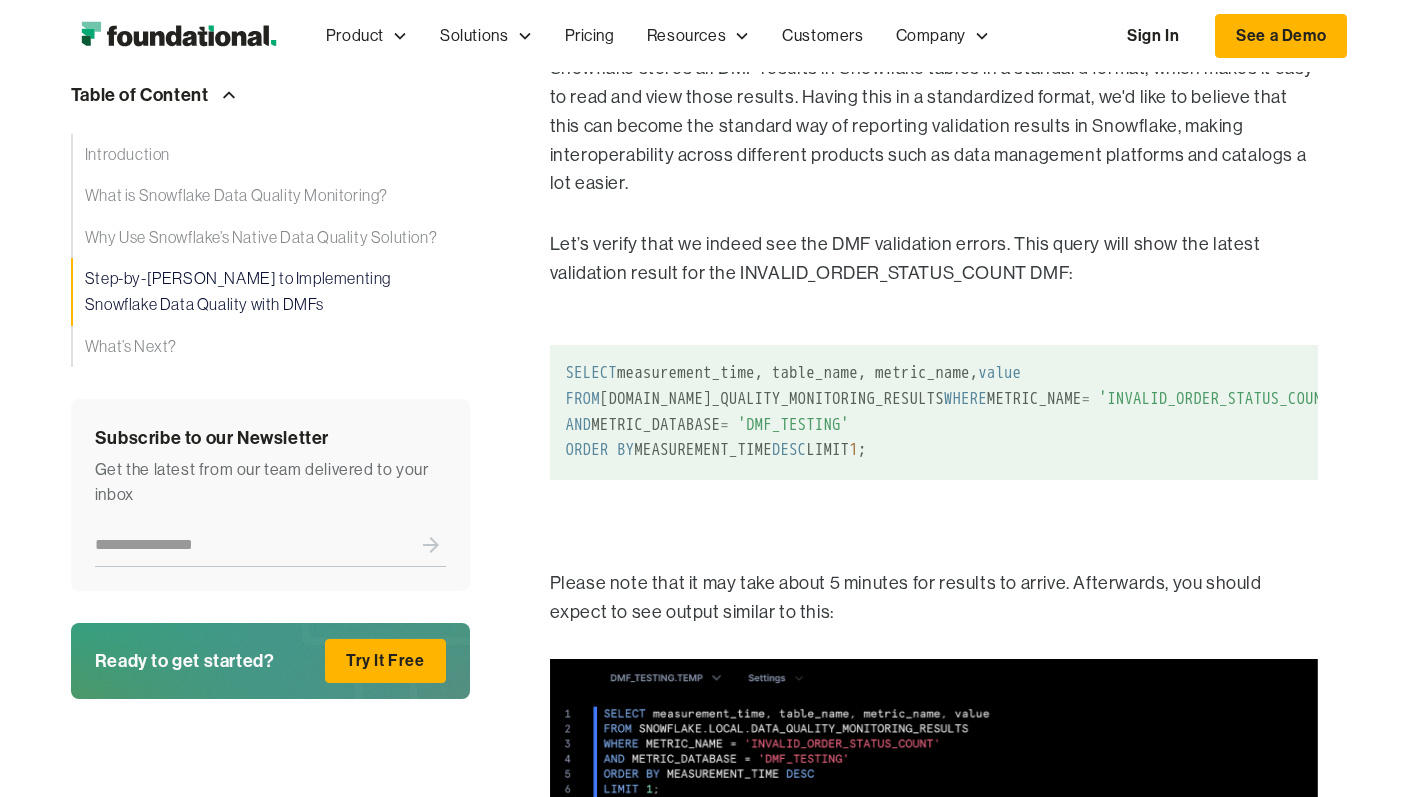 click on "Let’s verify that we indeed see the DMF validation errors. This query will show the latest validation result for the INVALID_ORDER_STATUS_COUNT DMF:" at bounding box center (934, 259) 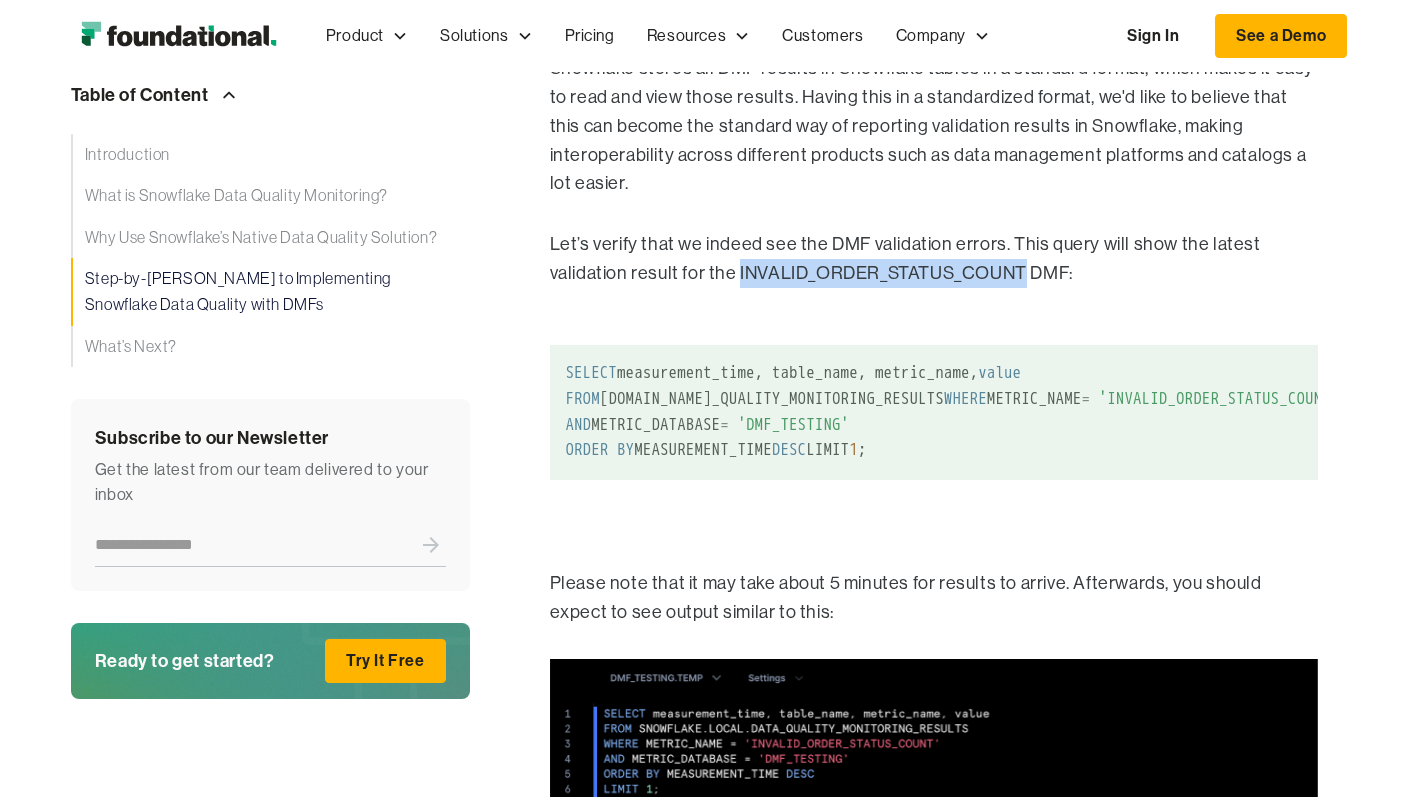 click on "Let’s verify that we indeed see the DMF validation errors. This query will show the latest validation result for the INVALID_ORDER_STATUS_COUNT DMF:" at bounding box center (934, 259) 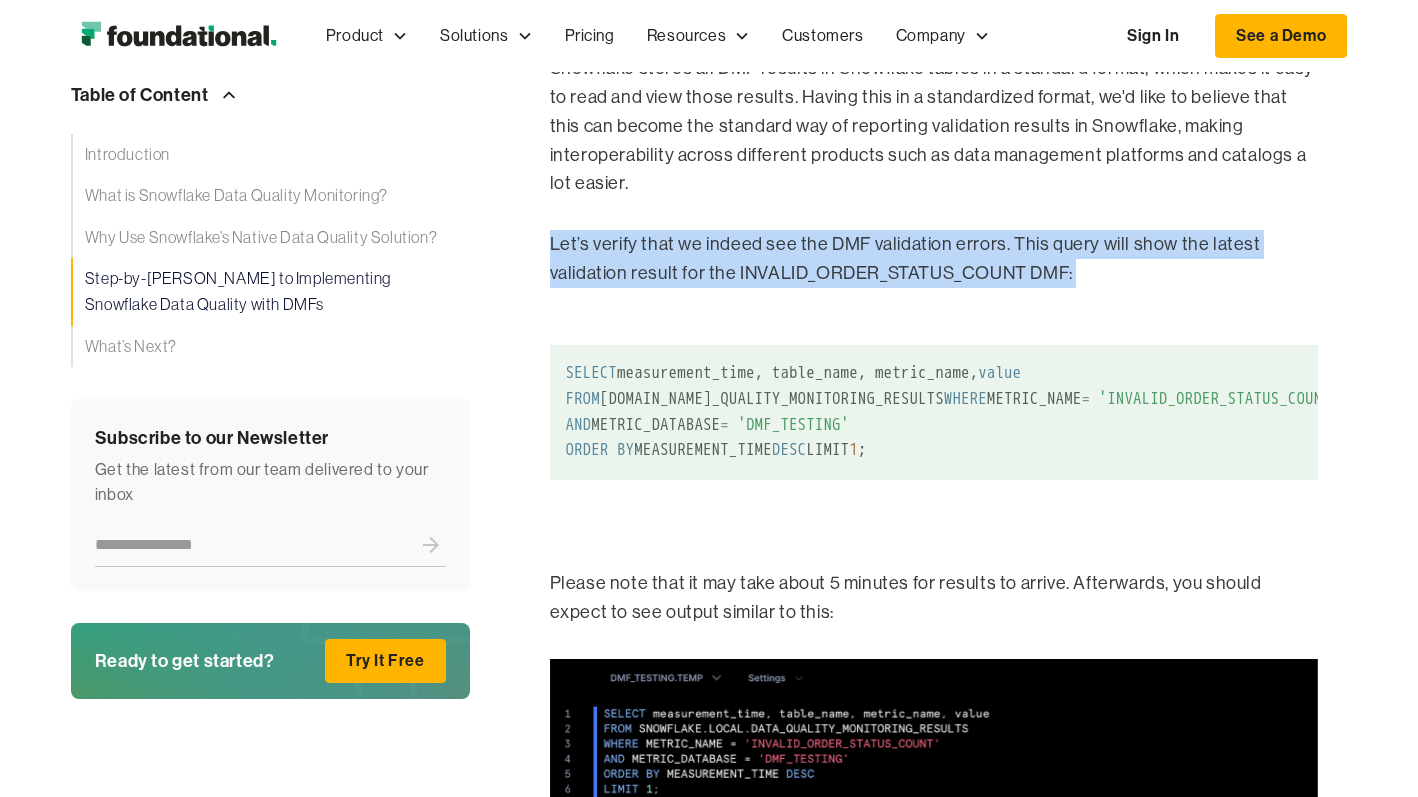 click on "Let’s verify that we indeed see the DMF validation errors. This query will show the latest validation result for the INVALID_ORDER_STATUS_COUNT DMF:" at bounding box center (934, 259) 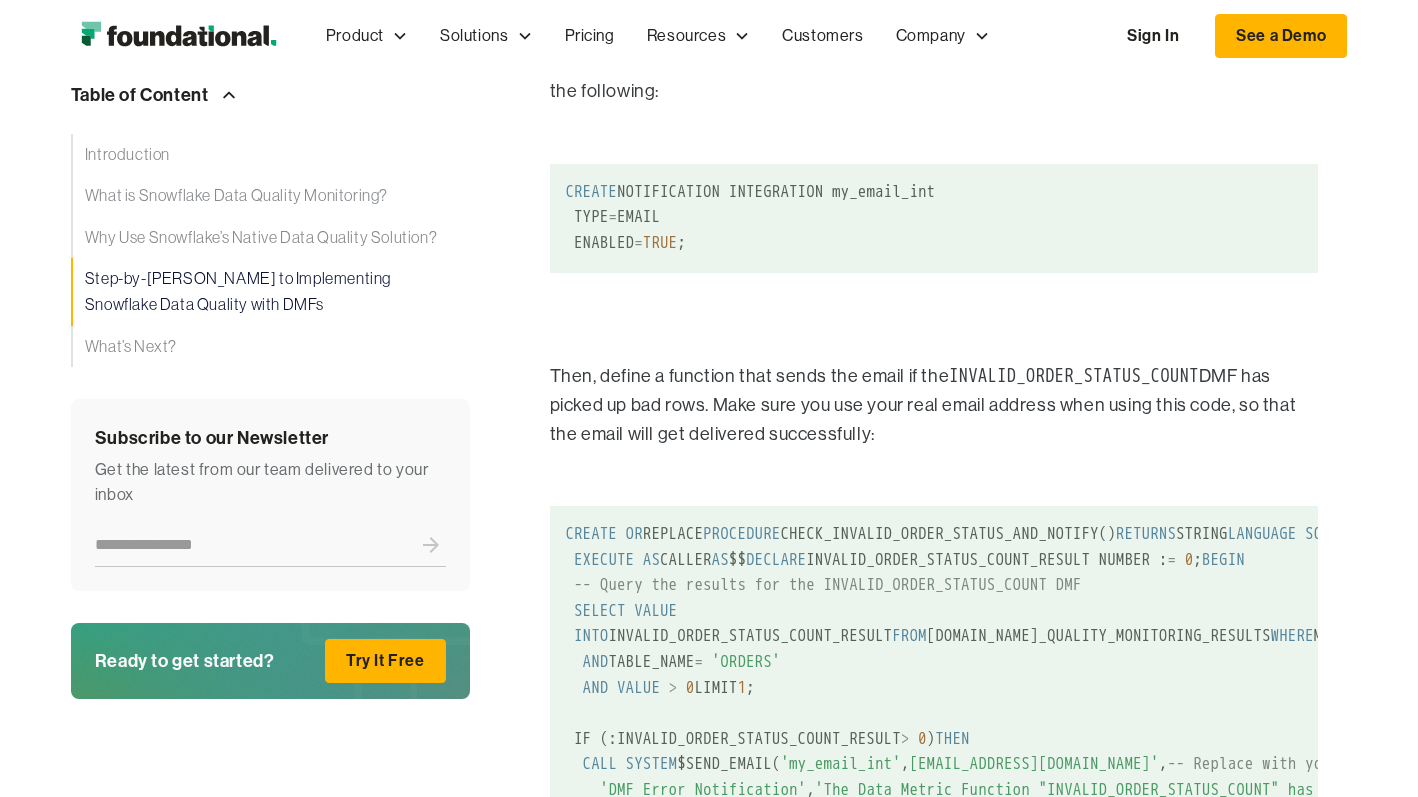 scroll, scrollTop: 7590, scrollLeft: 0, axis: vertical 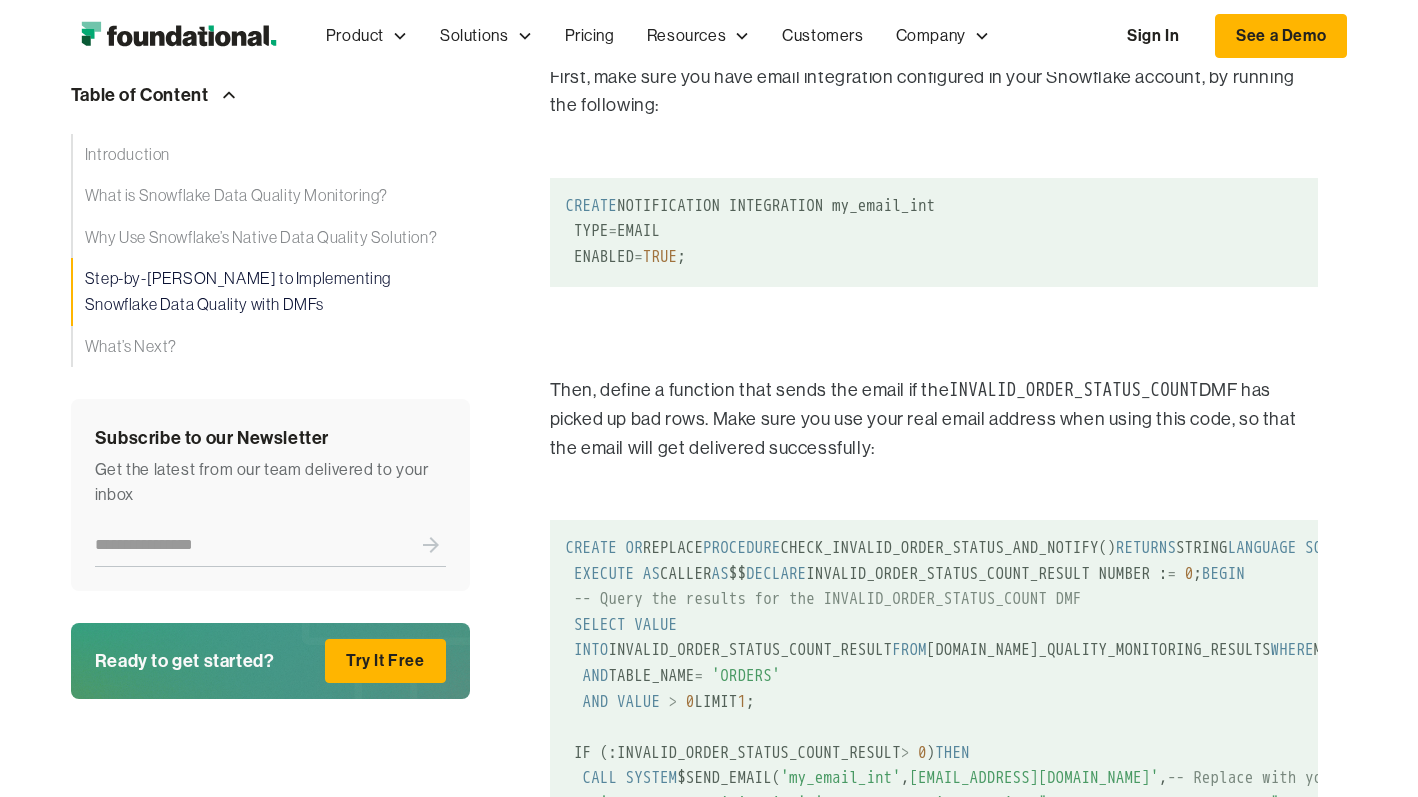 click on "Then, define a function that sends the email if the  INVALID_ORDER_STATUS_COUNT  DMF has picked up bad rows. Make sure you use your real email address when using this code, so that the email will get delivered successfully:" at bounding box center (934, 419) 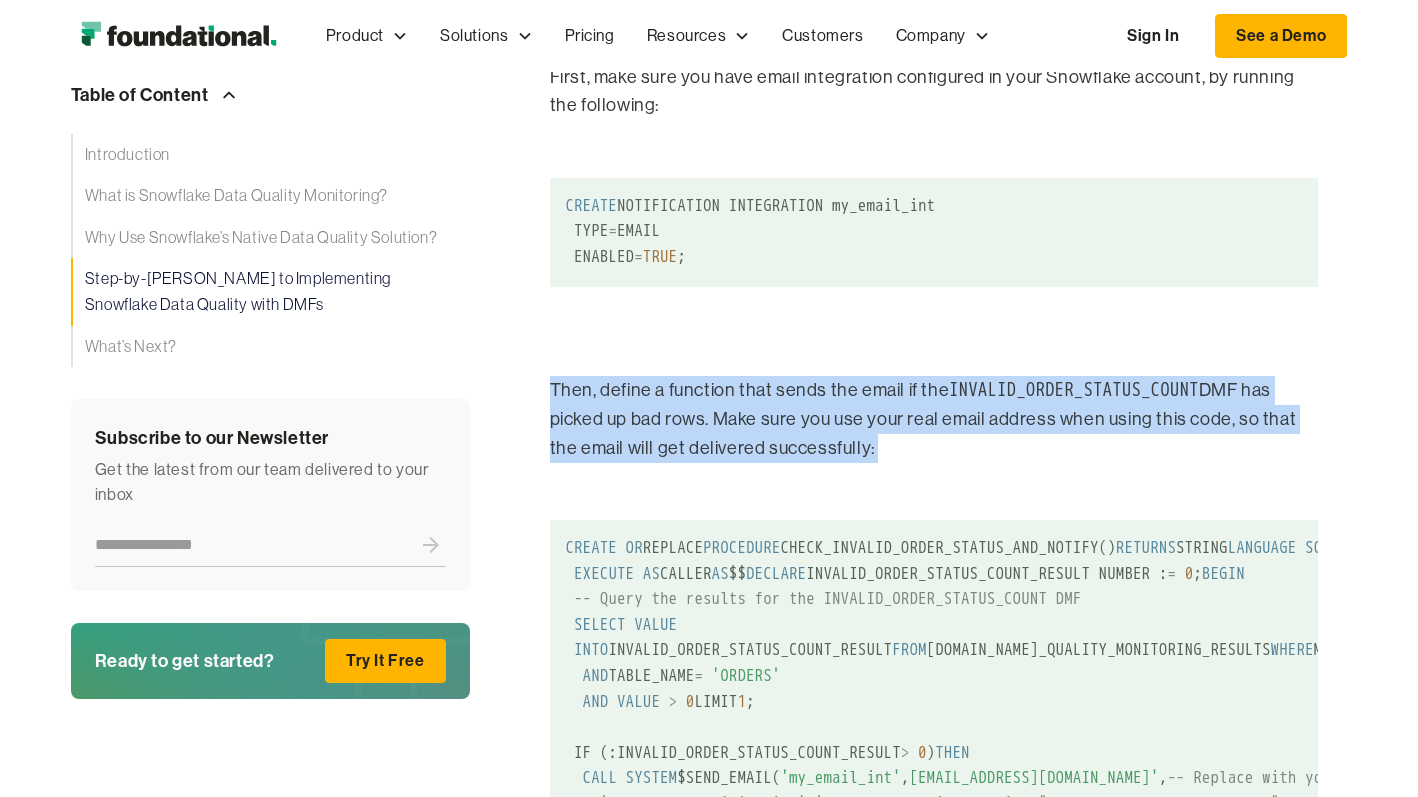 click on "Then, define a function that sends the email if the  INVALID_ORDER_STATUS_COUNT  DMF has picked up bad rows. Make sure you use your real email address when using this code, so that the email will get delivered successfully:" at bounding box center (934, 419) 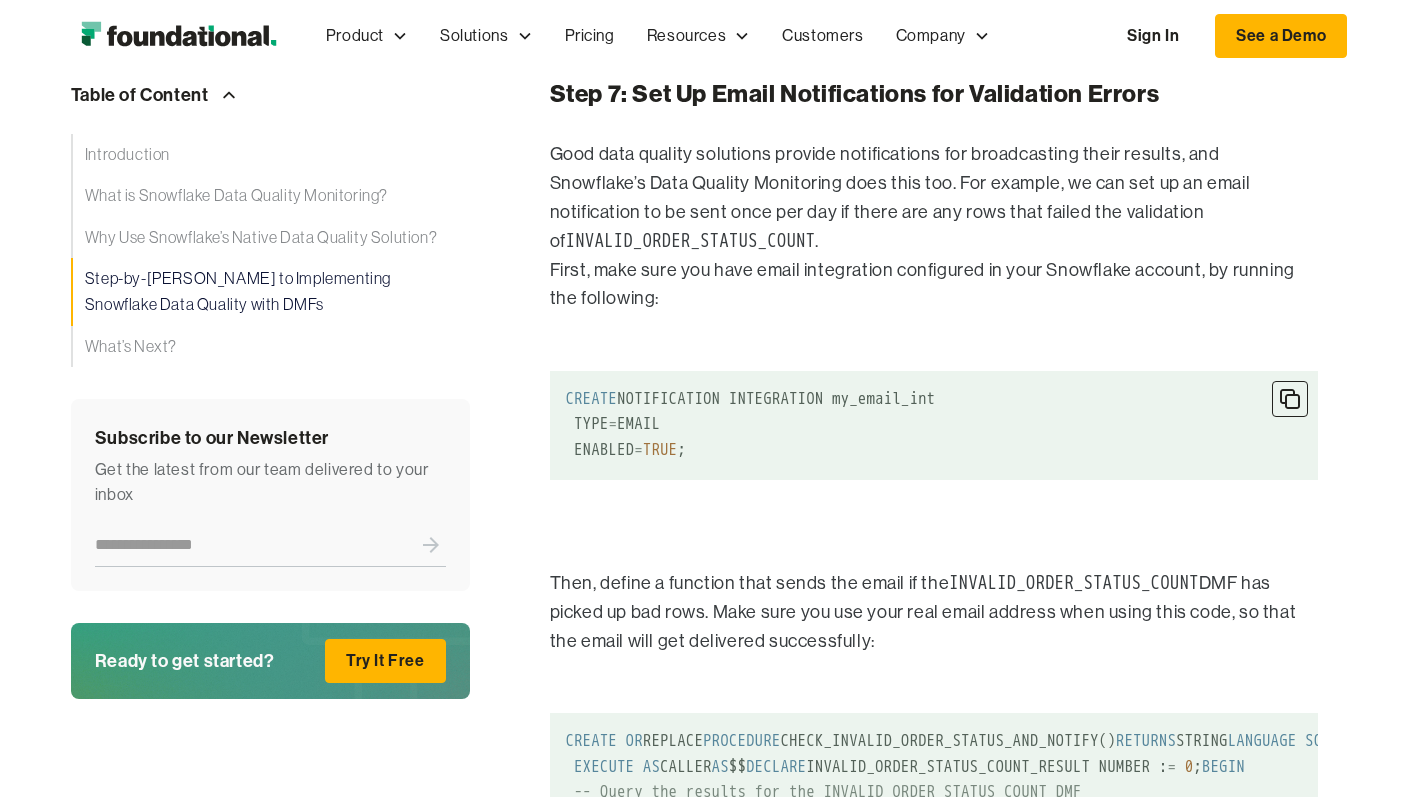 click on "CREATE  NOTIFICATION INTEGRATION my_email_int
TYPE = EMAIL
ENABLED = TRUE ;" at bounding box center (934, 425) 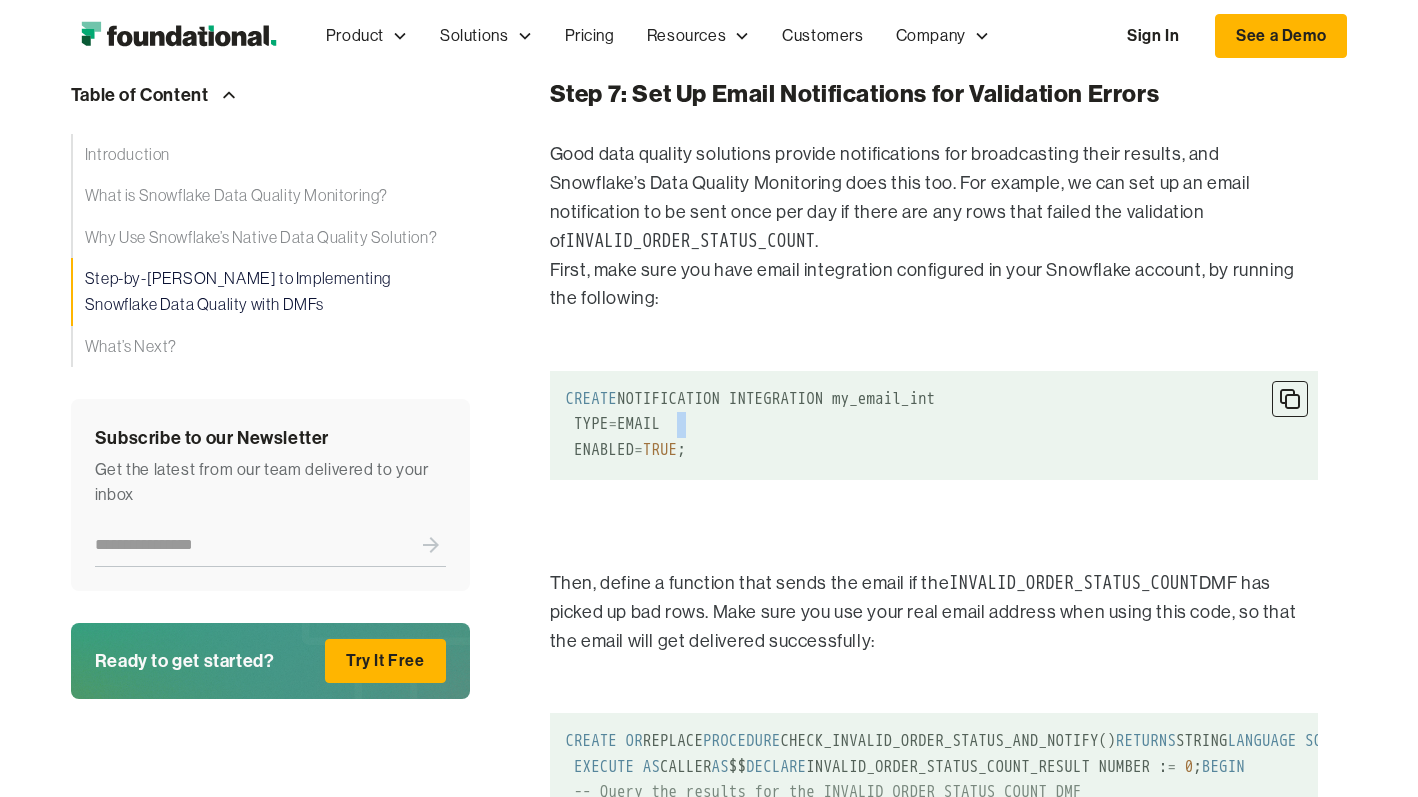 click on "CREATE  NOTIFICATION INTEGRATION my_email_int
TYPE = EMAIL
ENABLED = TRUE ;" at bounding box center (934, 425) 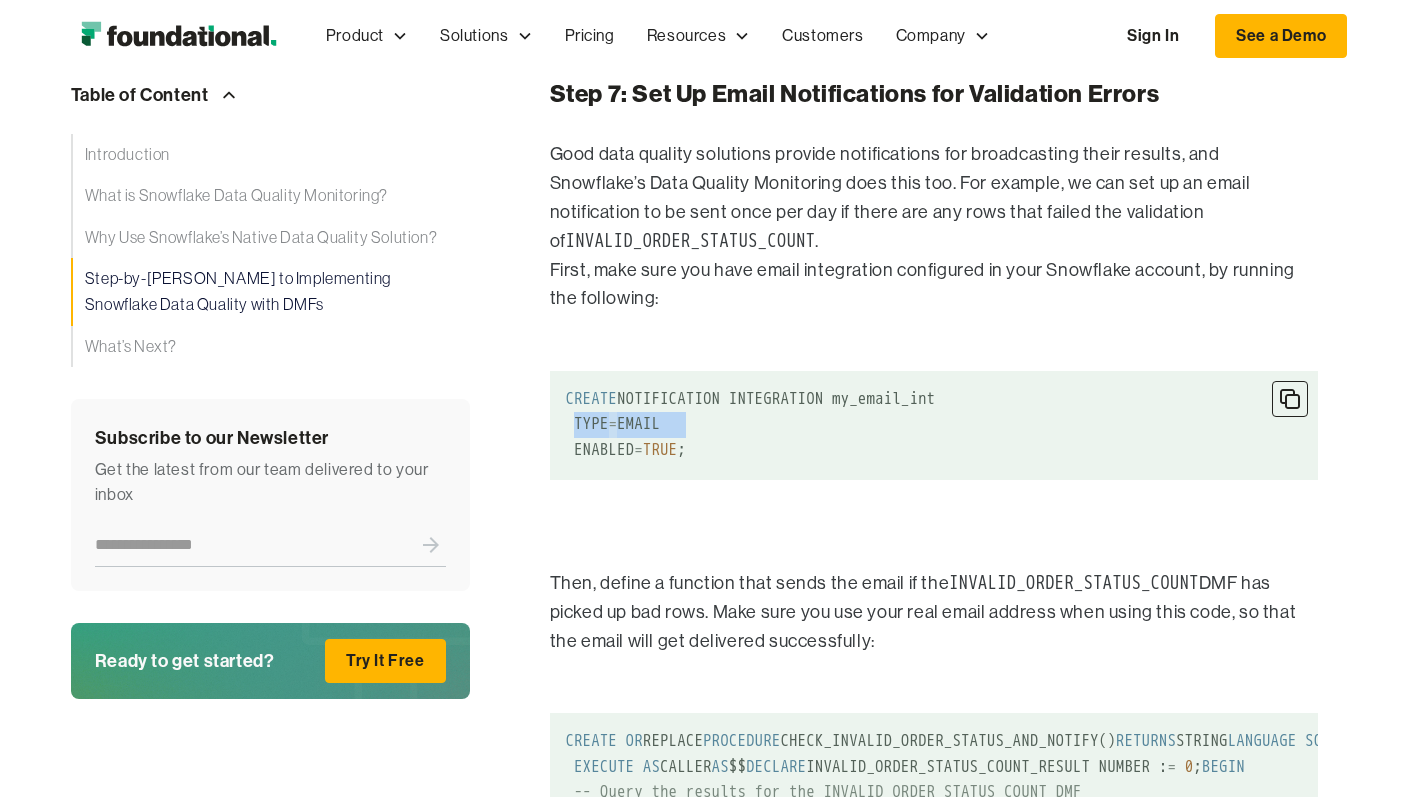 click on "CREATE  NOTIFICATION INTEGRATION my_email_int
TYPE = EMAIL
ENABLED = TRUE ;" at bounding box center (934, 425) 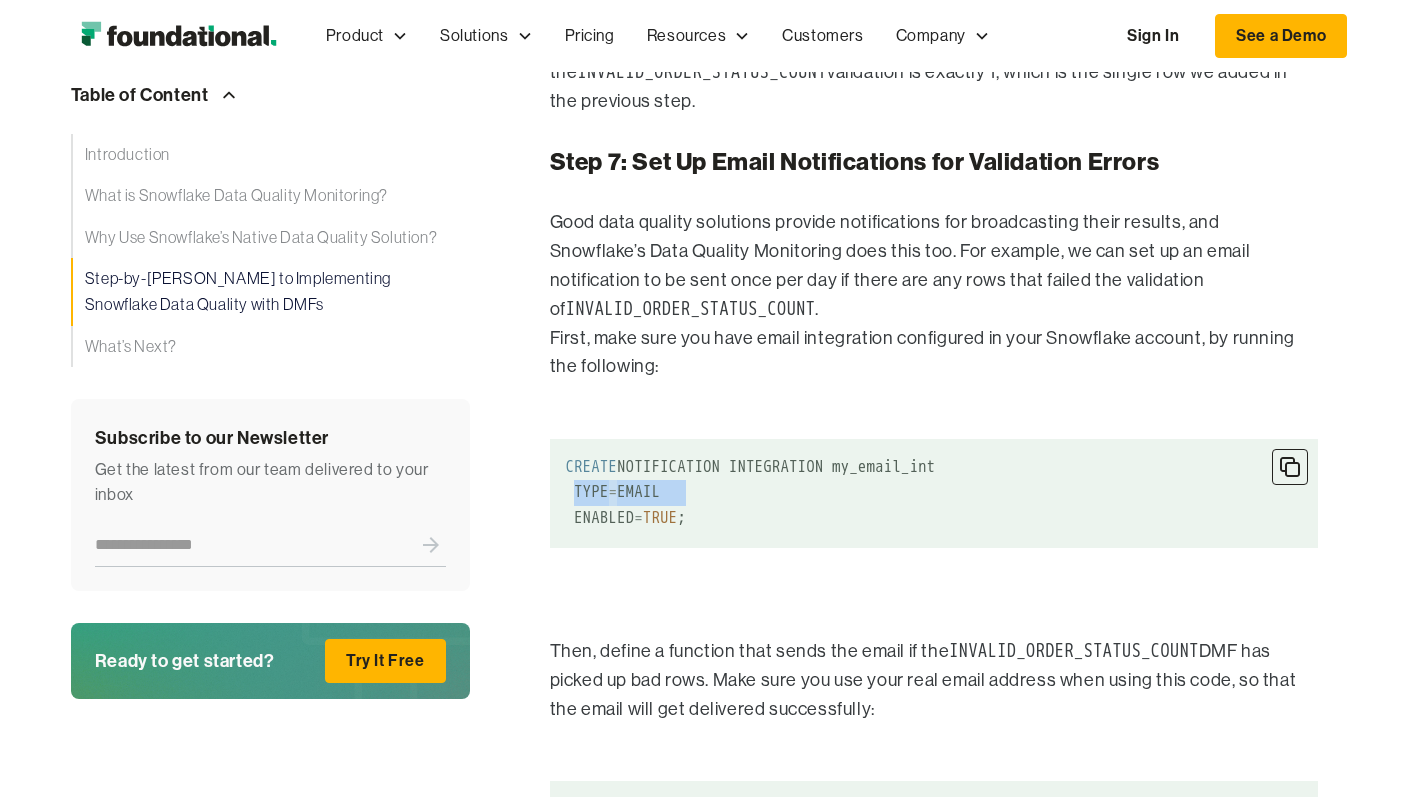 scroll, scrollTop: 7327, scrollLeft: 0, axis: vertical 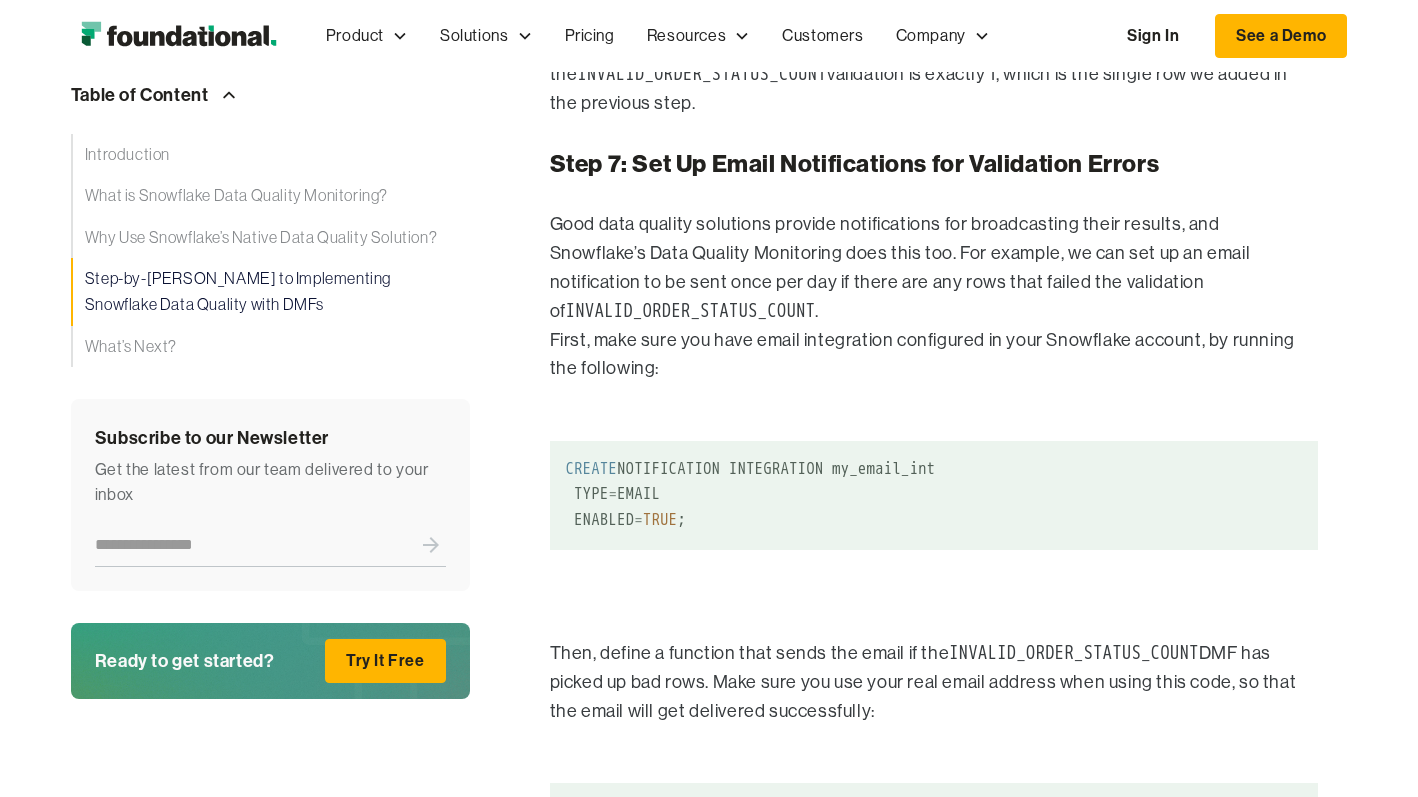 click on "Introduction Data quality is always a hot topic – it’s a top priority yet it remains a key concern for the vast majority of data organizations. Ironically, there are many tools that address data quality however it’s not always easy to understand what’s the right solution for your organization.  In this blog post we’ll explore Snowflake’s native data quality solution, called Data Quality Monitoring. We’ll review how it works and provide a step-by-[PERSON_NAME] to create your first Data Metric Functions – DMFs – which are the tests themselves that are used by this product. We think that becoming familiarized with Data Quality Monitoring and DMFs is critical knowledge for any organization running on Snowflake, and we’ll also explore pros and cons against third-party solutions. Let’s get started! What is Snowflake Data Quality Monitoring? Earlier this year,  Snowflake introduced Data Quality Monitoring and Data Metric Functions (DMFs) These rules are automatically enforced Seamless Integration" at bounding box center [934, -1384] 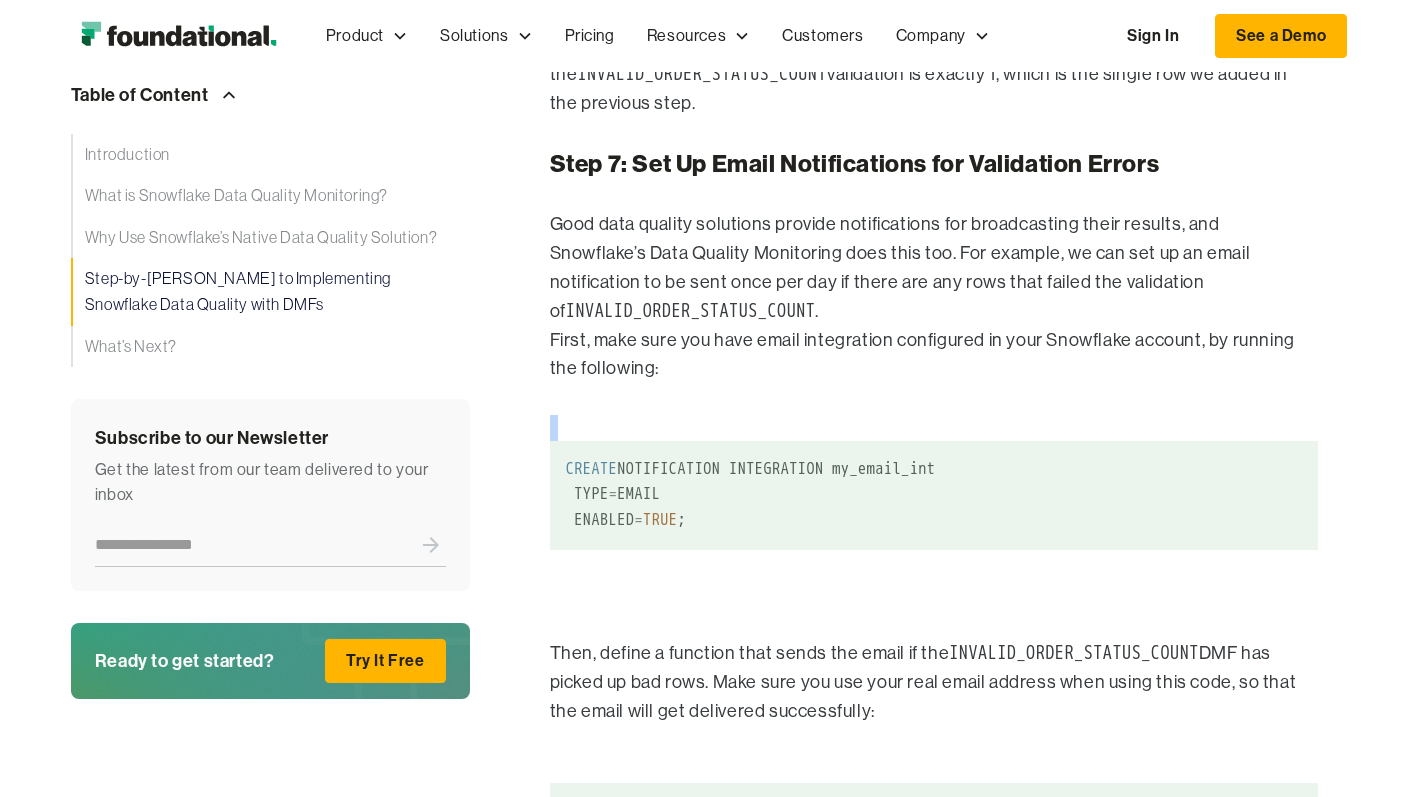click on "Introduction Data quality is always a hot topic – it’s a top priority yet it remains a key concern for the vast majority of data organizations. Ironically, there are many tools that address data quality however it’s not always easy to understand what’s the right solution for your organization.  In this blog post we’ll explore Snowflake’s native data quality solution, called Data Quality Monitoring. We’ll review how it works and provide a step-by-[PERSON_NAME] to create your first Data Metric Functions – DMFs – which are the tests themselves that are used by this product. We think that becoming familiarized with Data Quality Monitoring and DMFs is critical knowledge for any organization running on Snowflake, and we’ll also explore pros and cons against third-party solutions. Let’s get started! What is Snowflake Data Quality Monitoring? Earlier this year,  Snowflake introduced Data Quality Monitoring and Data Metric Functions (DMFs) These rules are automatically enforced Seamless Integration" at bounding box center [934, -1384] 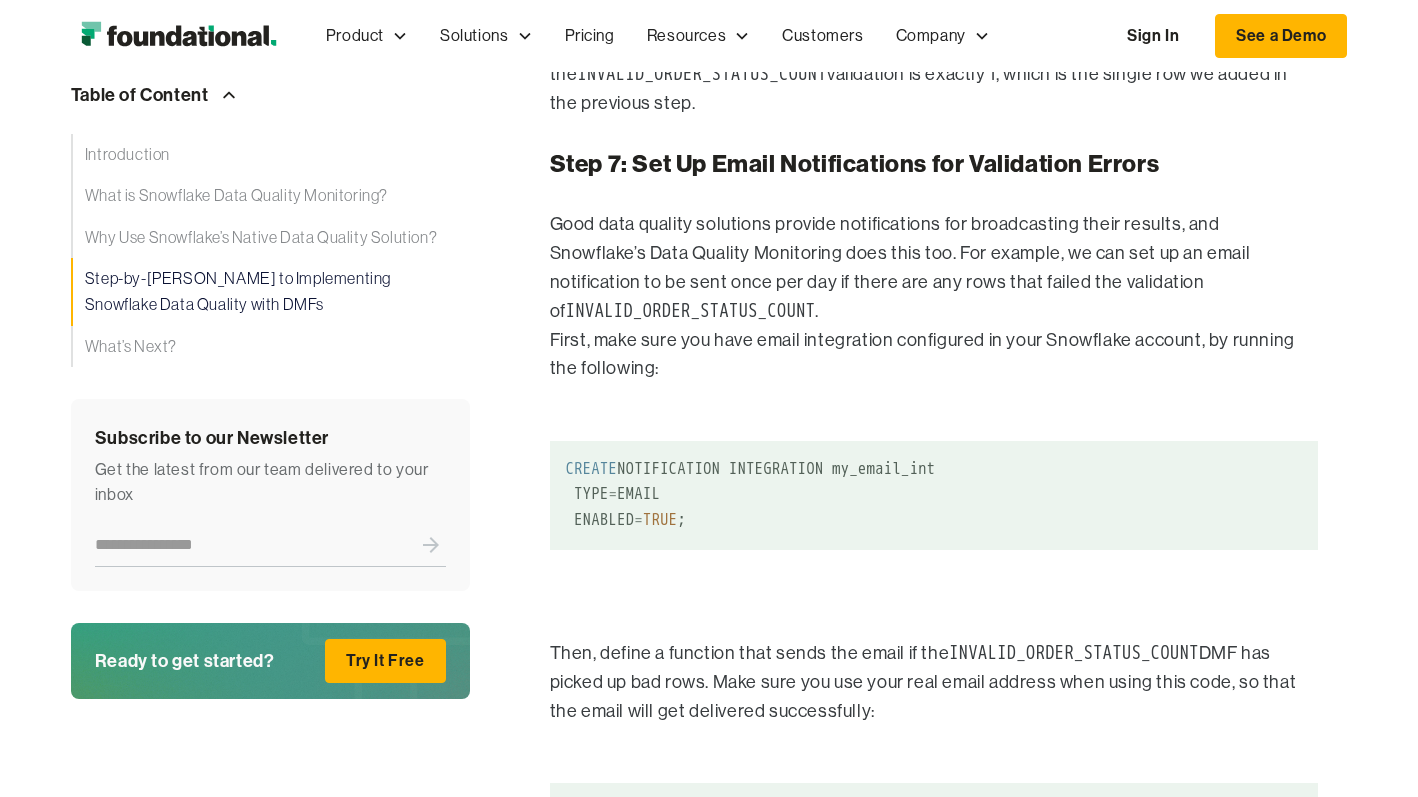 click on "Introduction Data quality is always a hot topic – it’s a top priority yet it remains a key concern for the vast majority of data organizations. Ironically, there are many tools that address data quality however it’s not always easy to understand what’s the right solution for your organization.  In this blog post we’ll explore Snowflake’s native data quality solution, called Data Quality Monitoring. We’ll review how it works and provide a step-by-[PERSON_NAME] to create your first Data Metric Functions – DMFs – which are the tests themselves that are used by this product. We think that becoming familiarized with Data Quality Monitoring and DMFs is critical knowledge for any organization running on Snowflake, and we’ll also explore pros and cons against third-party solutions. Let’s get started! What is Snowflake Data Quality Monitoring? Earlier this year,  Snowflake introduced Data Quality Monitoring and Data Metric Functions (DMFs) These rules are automatically enforced Seamless Integration" at bounding box center (934, -1384) 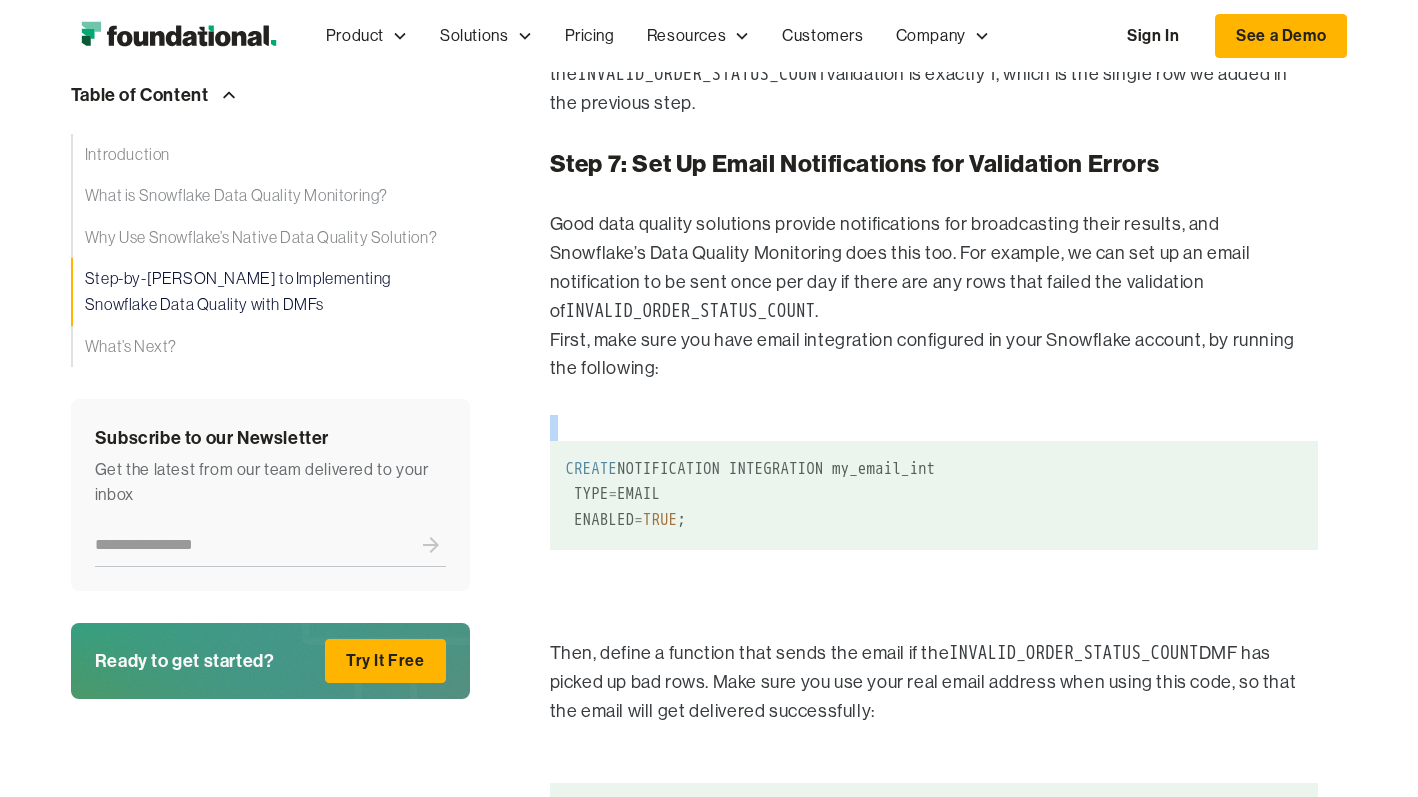 click on "Introduction Data quality is always a hot topic – it’s a top priority yet it remains a key concern for the vast majority of data organizations. Ironically, there are many tools that address data quality however it’s not always easy to understand what’s the right solution for your organization.  In this blog post we’ll explore Snowflake’s native data quality solution, called Data Quality Monitoring. We’ll review how it works and provide a step-by-[PERSON_NAME] to create your first Data Metric Functions – DMFs – which are the tests themselves that are used by this product. We think that becoming familiarized with Data Quality Monitoring and DMFs is critical knowledge for any organization running on Snowflake, and we’ll also explore pros and cons against third-party solutions. Let’s get started! What is Snowflake Data Quality Monitoring? Earlier this year,  Snowflake introduced Data Quality Monitoring and Data Metric Functions (DMFs) These rules are automatically enforced Seamless Integration" at bounding box center (934, -1384) 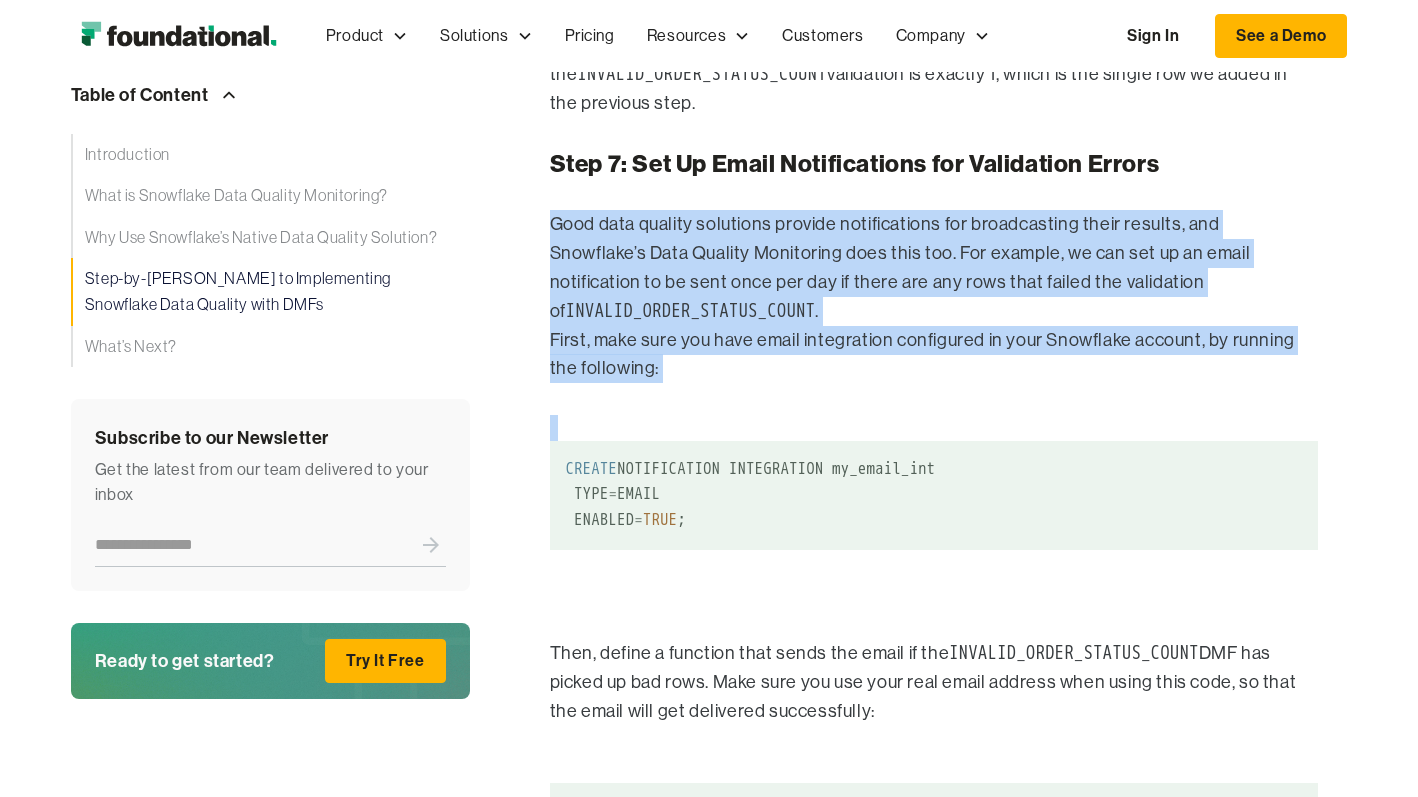 drag, startPoint x: 990, startPoint y: 315, endPoint x: 1067, endPoint y: 184, distance: 151.95393 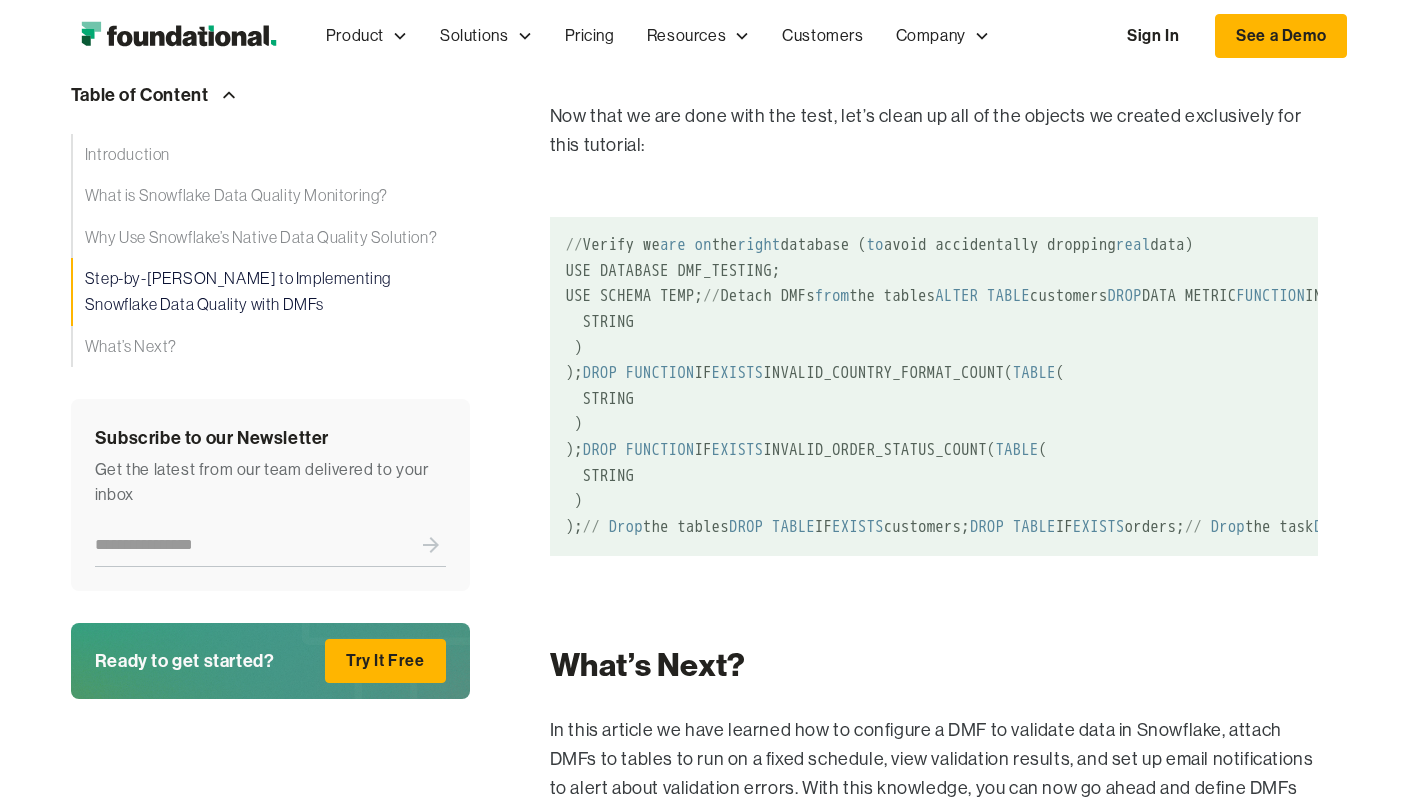 scroll, scrollTop: 9494, scrollLeft: 0, axis: vertical 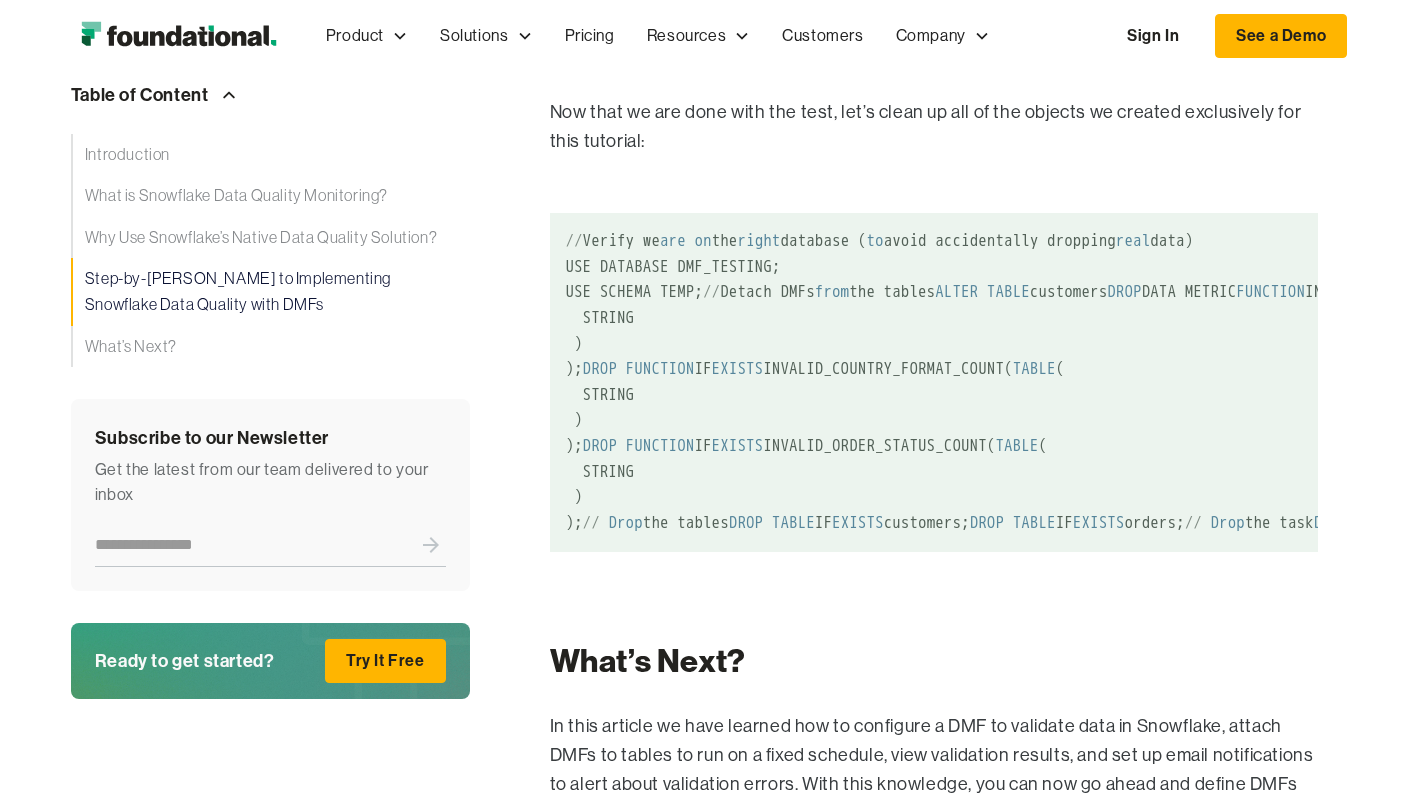 click on "Now that we are done with the test, let’s clean up all of the objects we created exclusively for this tutorial:" at bounding box center (934, 127) 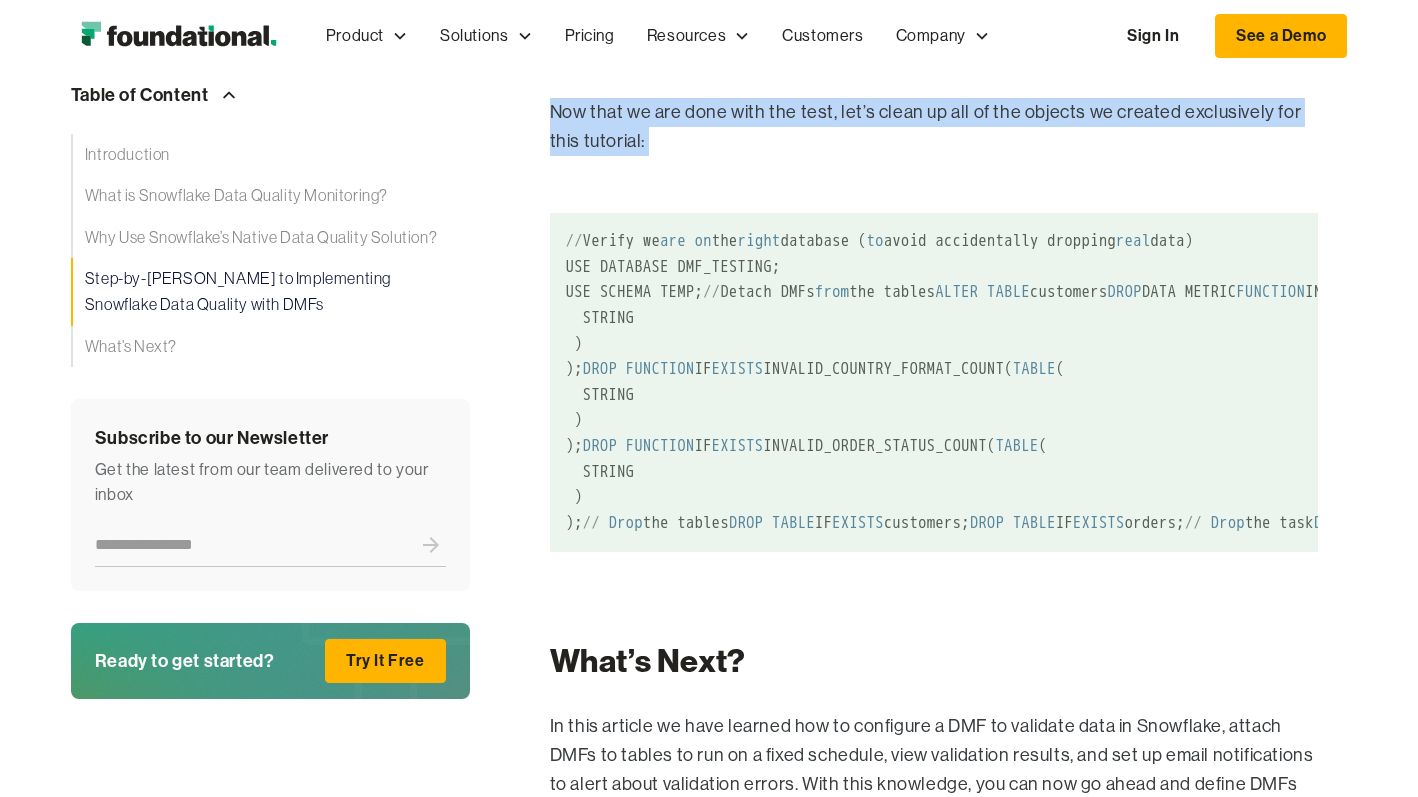 drag, startPoint x: 1026, startPoint y: 370, endPoint x: 1041, endPoint y: 279, distance: 92.22798 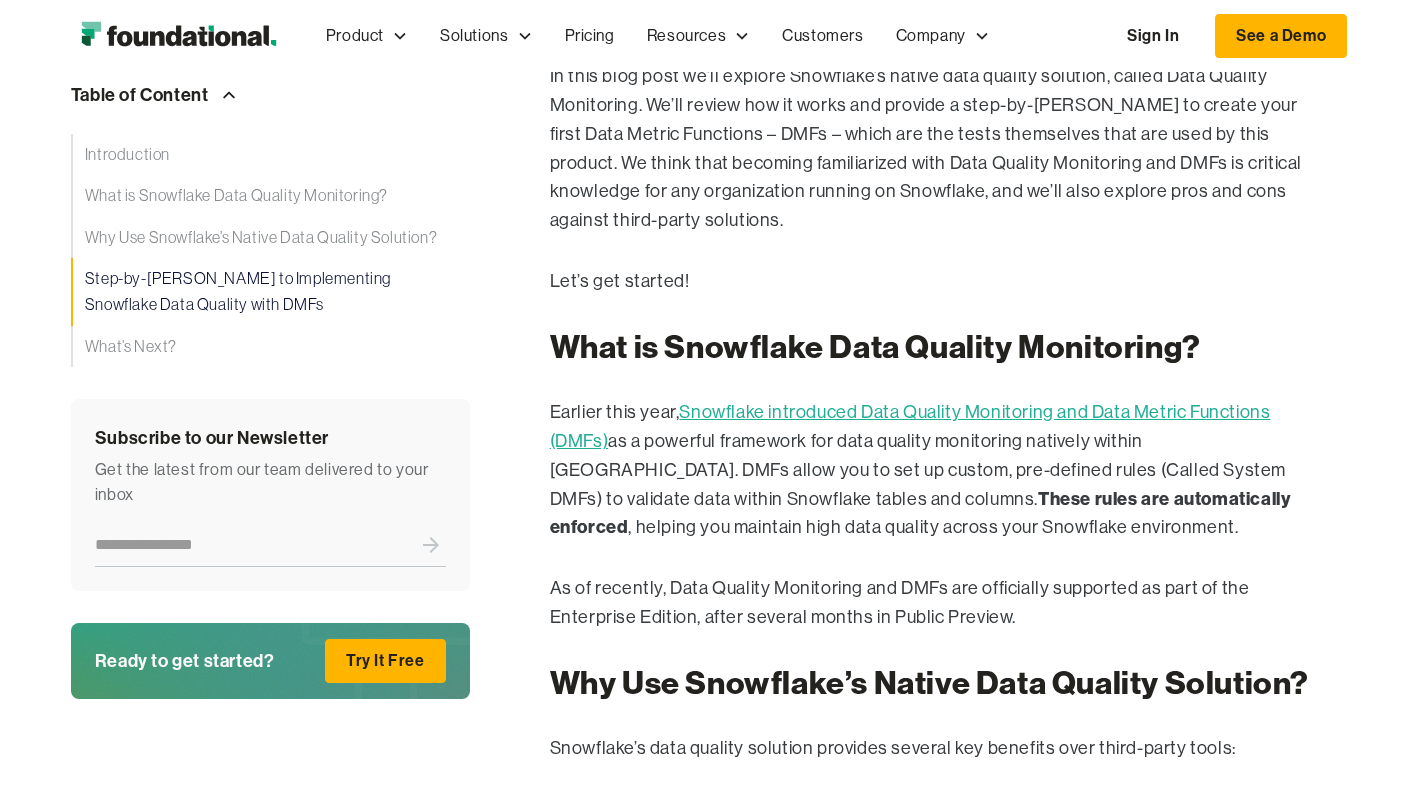 scroll, scrollTop: 861, scrollLeft: 0, axis: vertical 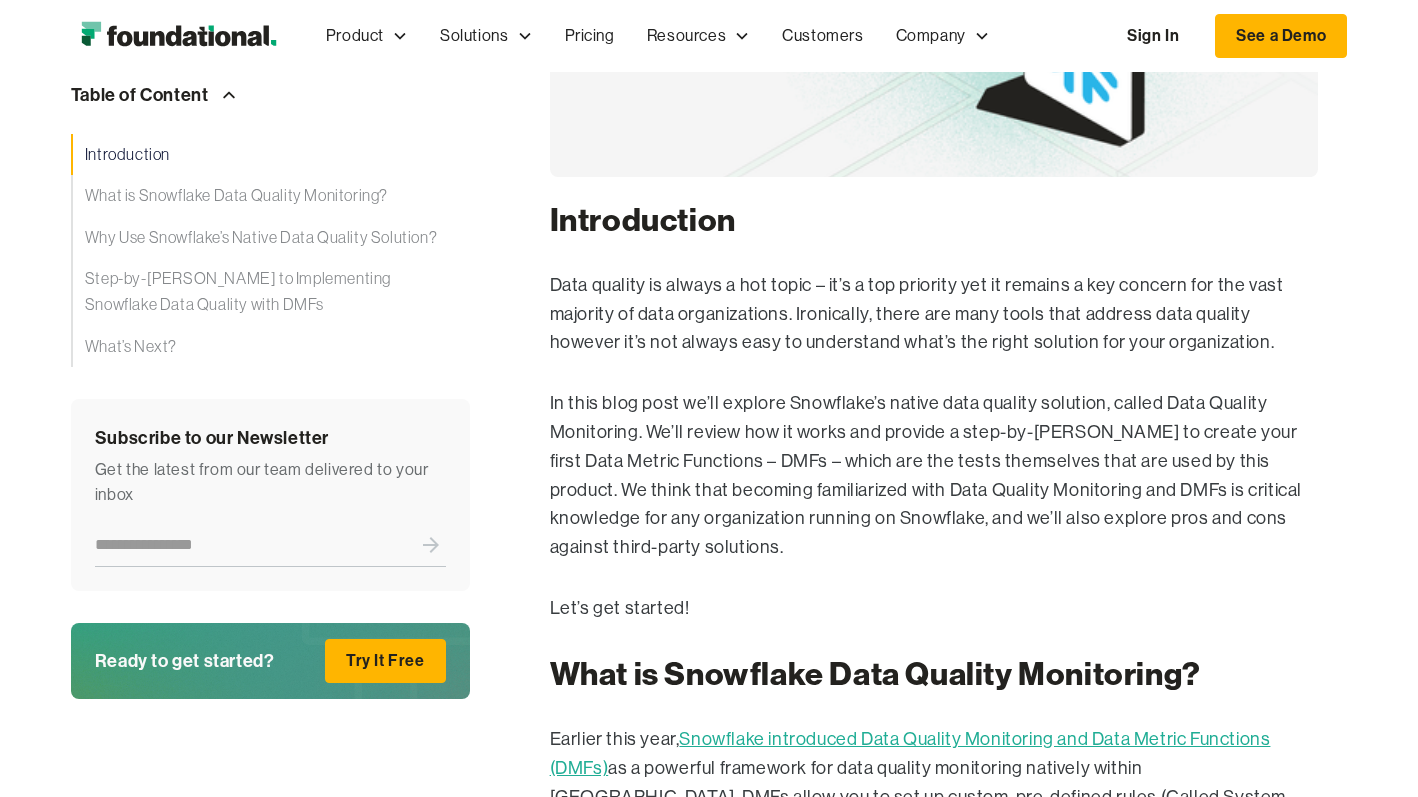 click on "In this blog post we’ll explore Snowflake’s native data quality solution, called Data Quality Monitoring. We’ll review how it works and provide a step-by-[PERSON_NAME] to create your first Data Metric Functions – DMFs – which are the tests themselves that are used by this product. We think that becoming familiarized with Data Quality Monitoring and DMFs is critical knowledge for any organization running on Snowflake, and we’ll also explore pros and cons against third-party solutions." at bounding box center (934, 475) 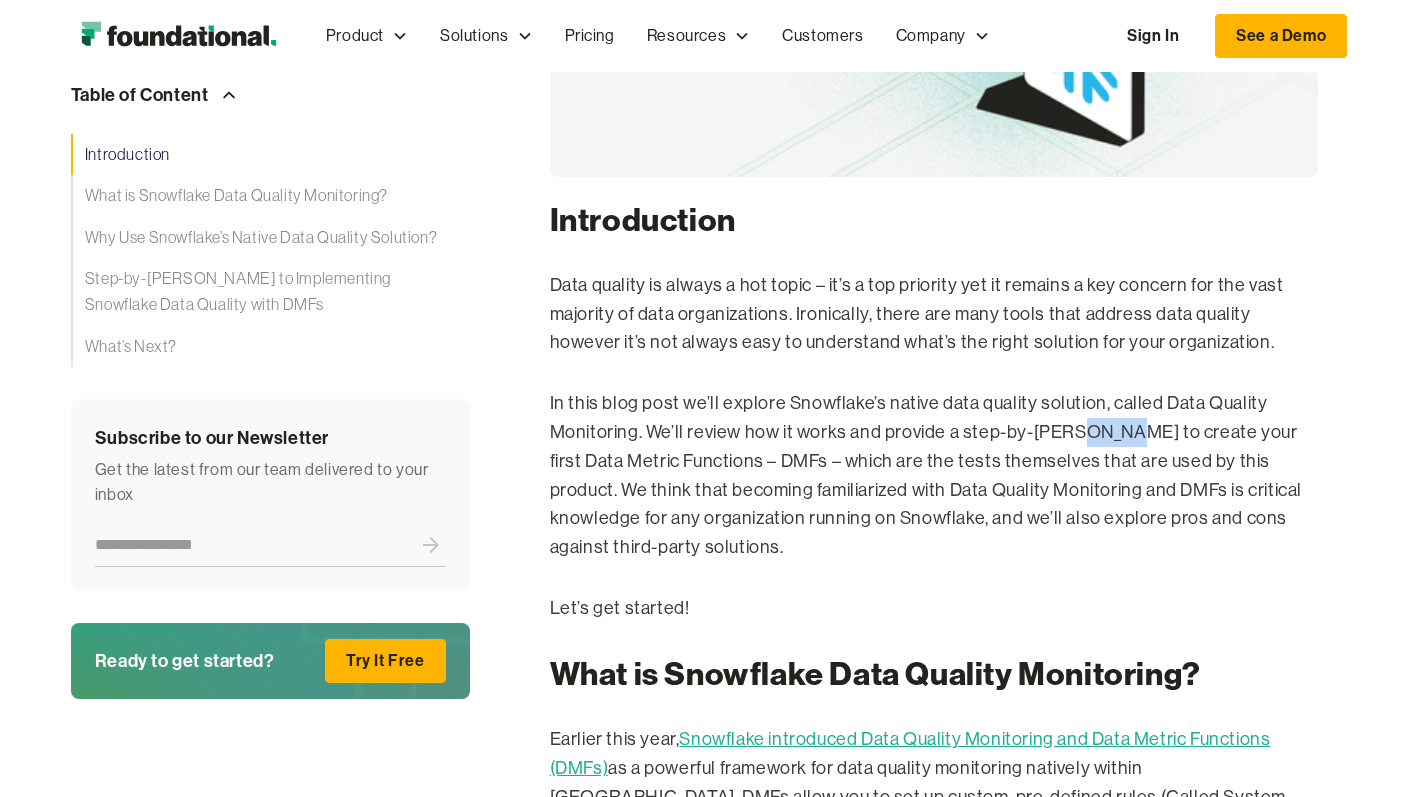 click on "In this blog post we’ll explore Snowflake’s native data quality solution, called Data Quality Monitoring. We’ll review how it works and provide a step-by-[PERSON_NAME] to create your first Data Metric Functions – DMFs – which are the tests themselves that are used by this product. We think that becoming familiarized with Data Quality Monitoring and DMFs is critical knowledge for any organization running on Snowflake, and we’ll also explore pros and cons against third-party solutions." at bounding box center [934, 475] 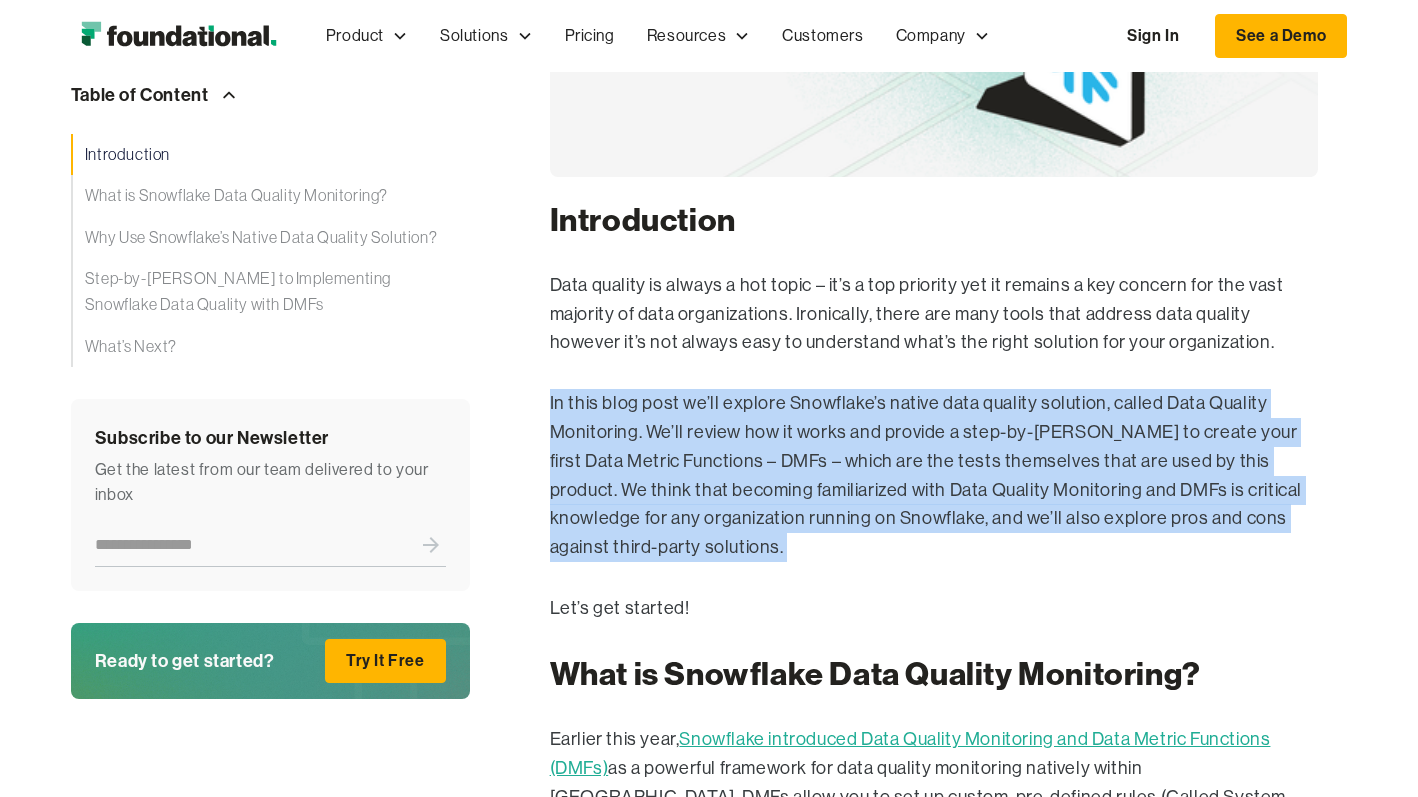 click on "In this blog post we’ll explore Snowflake’s native data quality solution, called Data Quality Monitoring. We’ll review how it works and provide a step-by-[PERSON_NAME] to create your first Data Metric Functions – DMFs – which are the tests themselves that are used by this product. We think that becoming familiarized with Data Quality Monitoring and DMFs is critical knowledge for any organization running on Snowflake, and we’ll also explore pros and cons against third-party solutions." at bounding box center [934, 475] 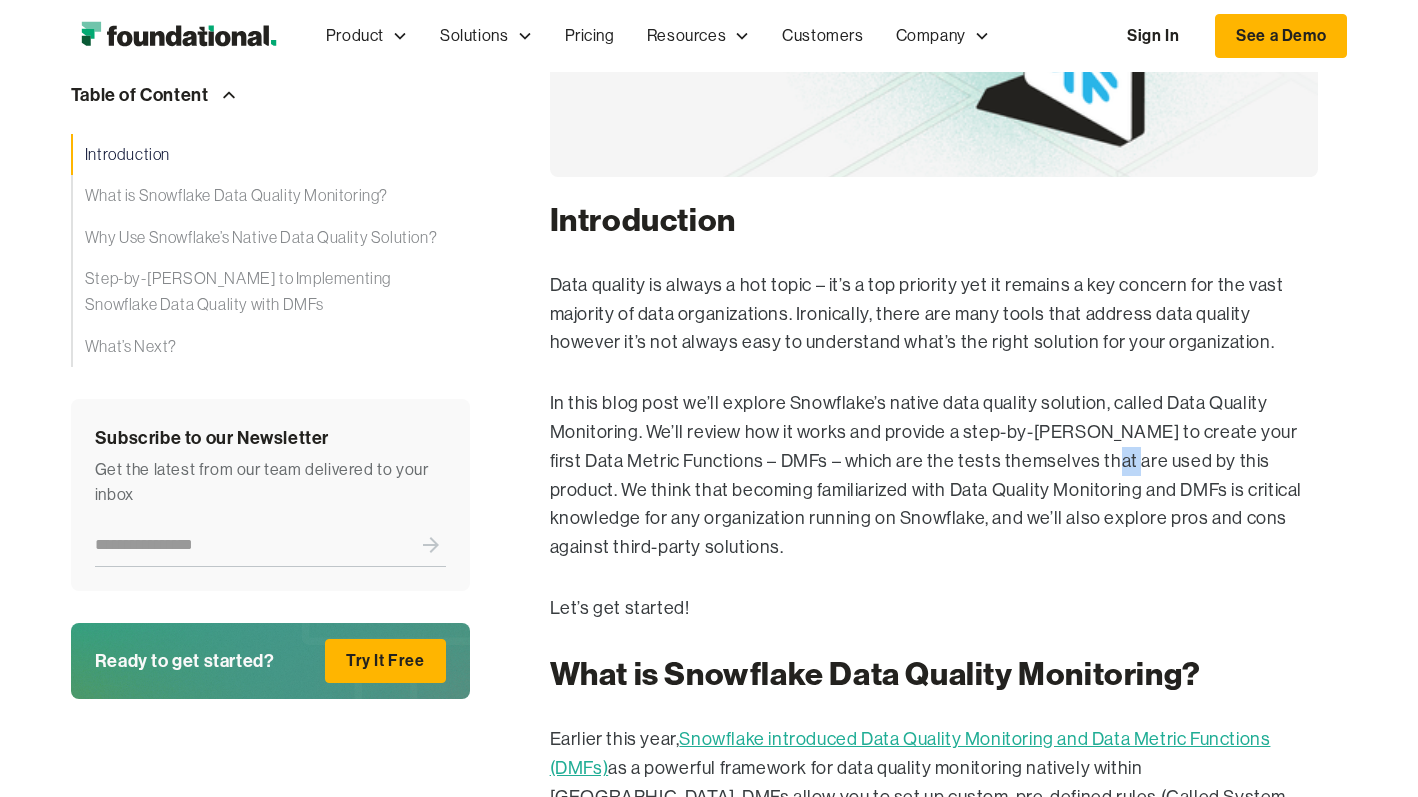 click on "In this blog post we’ll explore Snowflake’s native data quality solution, called Data Quality Monitoring. We’ll review how it works and provide a step-by-[PERSON_NAME] to create your first Data Metric Functions – DMFs – which are the tests themselves that are used by this product. We think that becoming familiarized with Data Quality Monitoring and DMFs is critical knowledge for any organization running on Snowflake, and we’ll also explore pros and cons against third-party solutions." at bounding box center (934, 475) 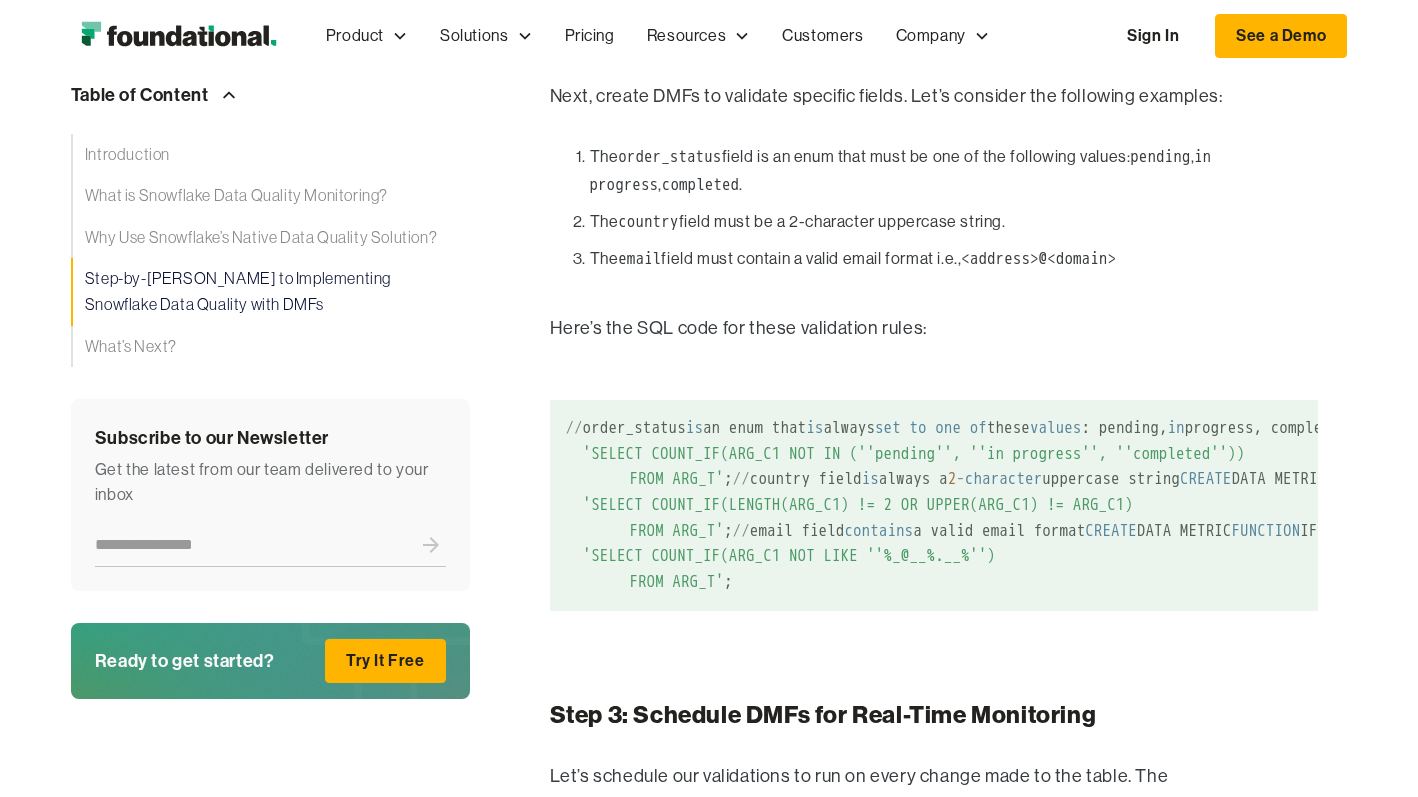scroll, scrollTop: 4062, scrollLeft: 0, axis: vertical 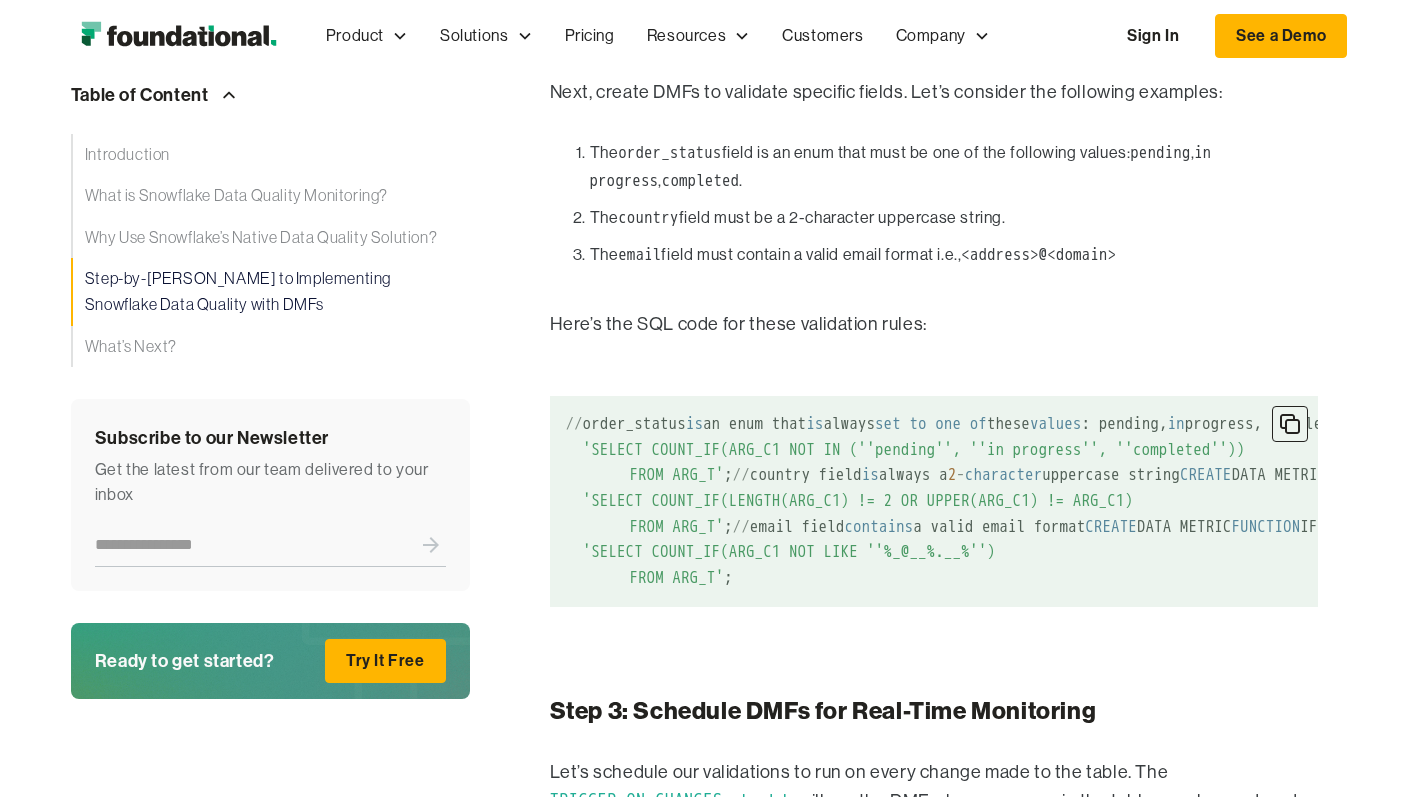 click on "FUNCTION" at bounding box center [1529, 424] 